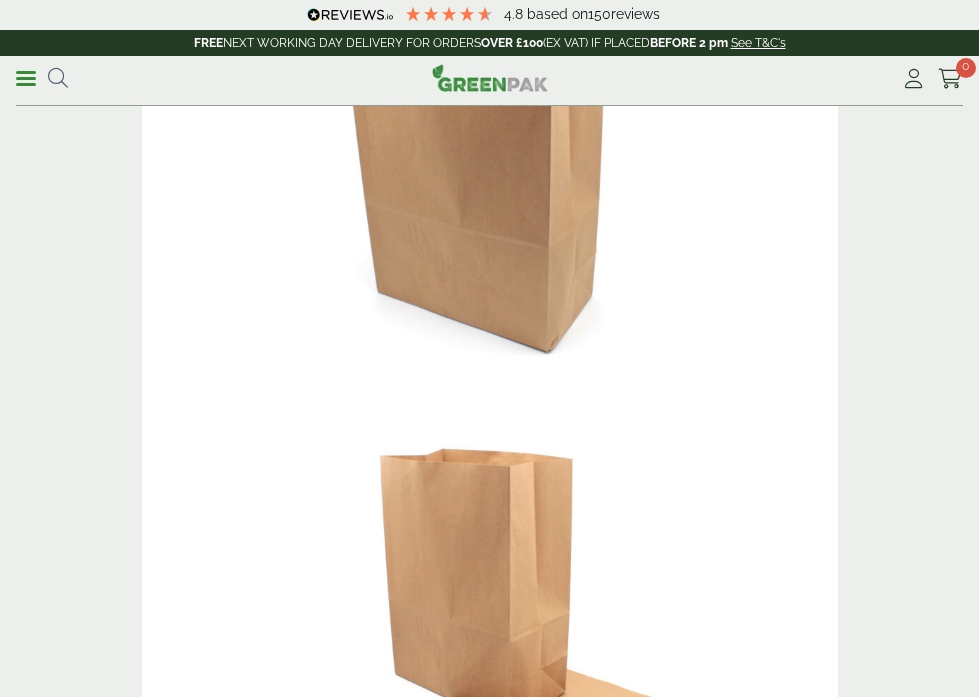 scroll, scrollTop: 494, scrollLeft: 0, axis: vertical 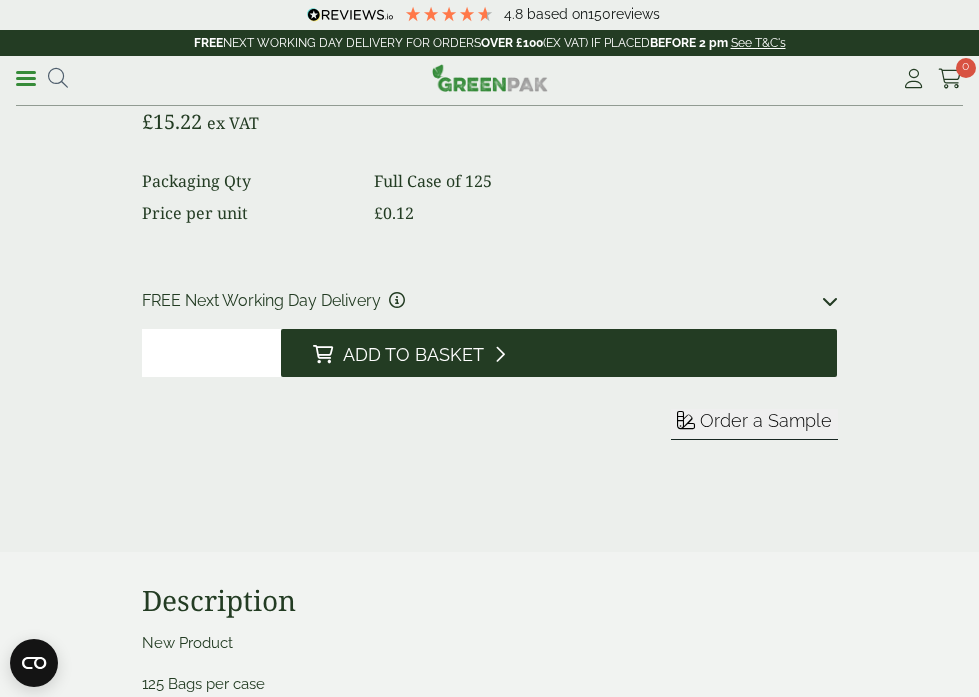 click on "Add to Basket" at bounding box center [413, 355] 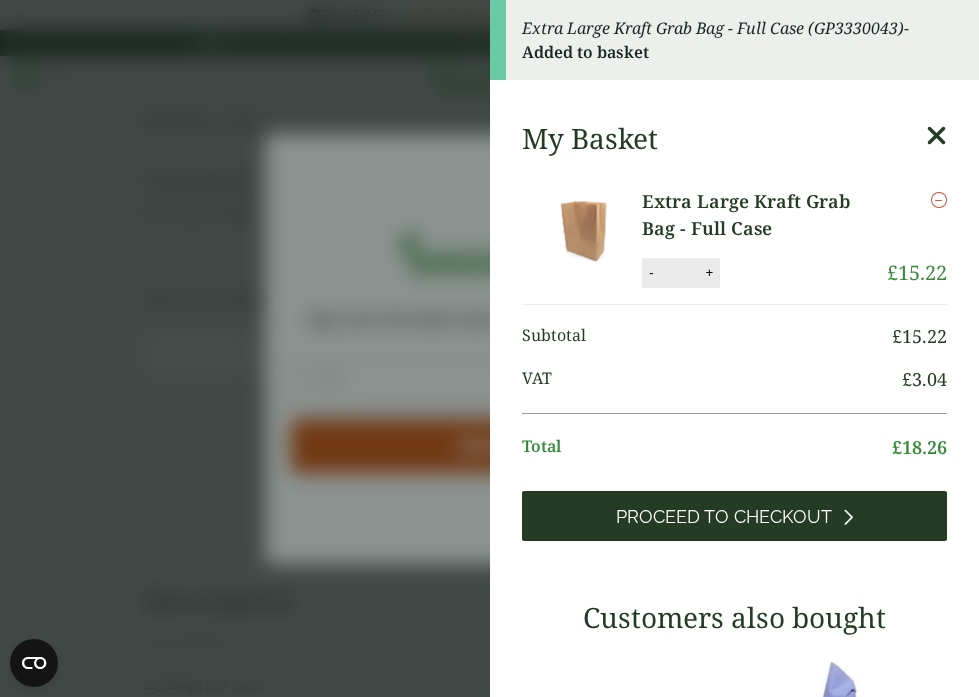 click on "Proceed to Checkout" at bounding box center [724, 517] 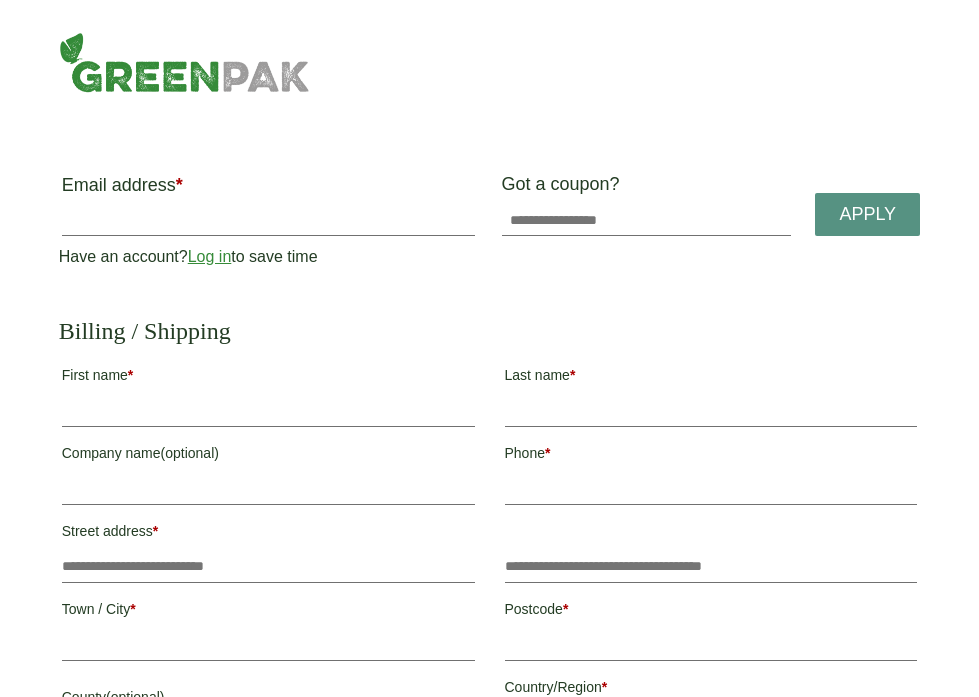 scroll, scrollTop: 0, scrollLeft: 0, axis: both 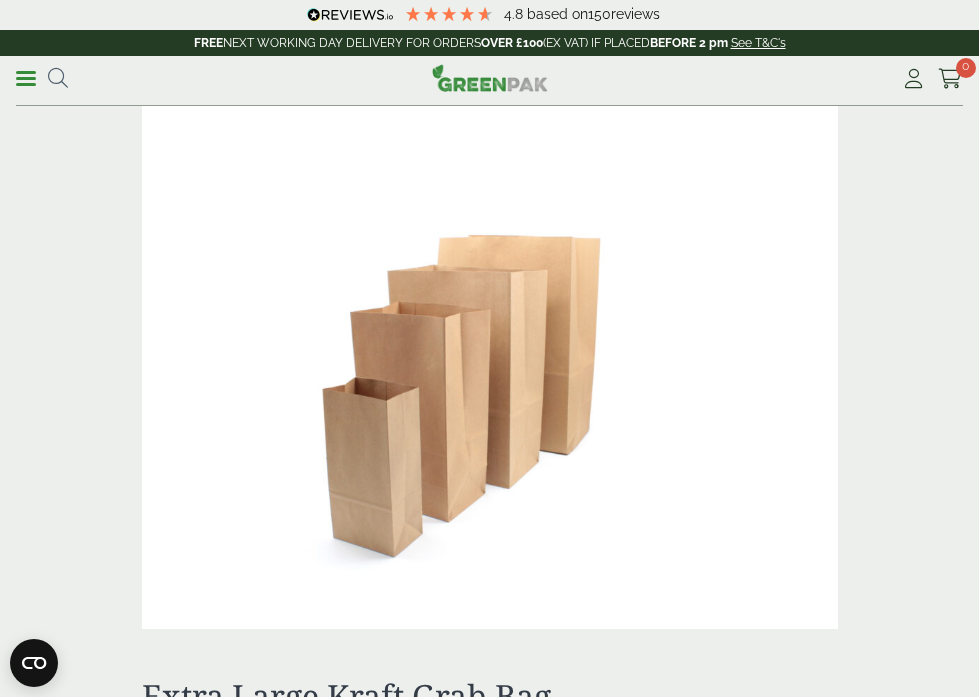 click at bounding box center [490, 397] 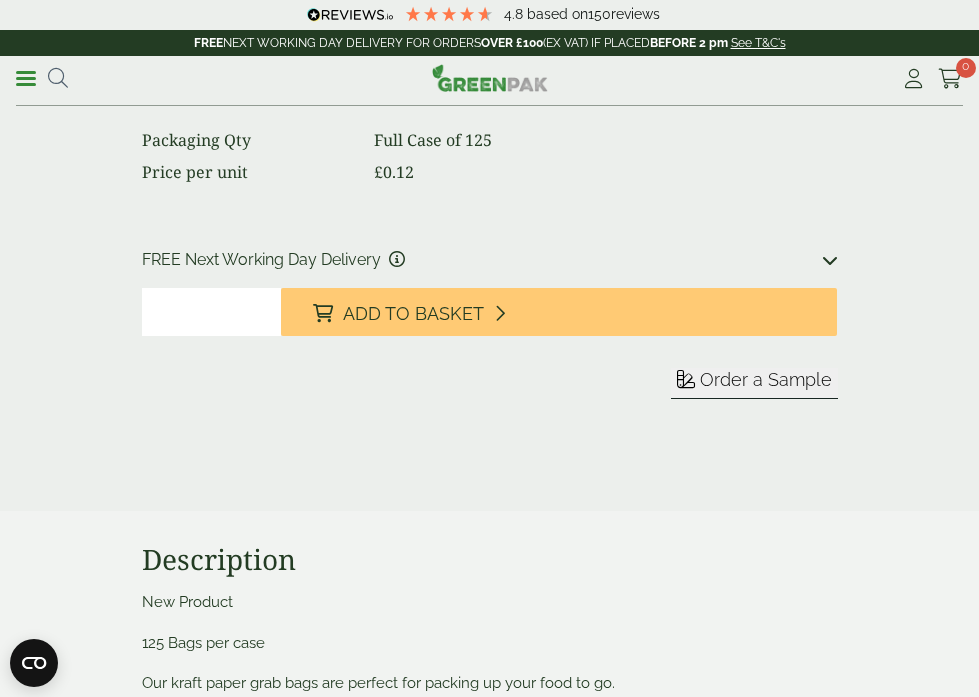 scroll, scrollTop: 2302, scrollLeft: 0, axis: vertical 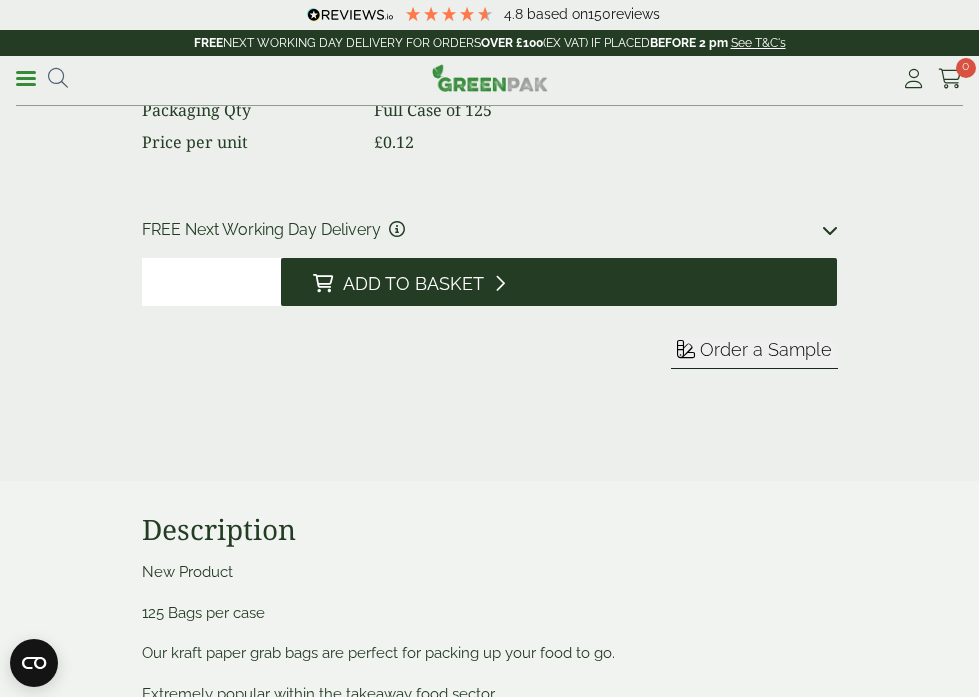 click on "Add to Basket" at bounding box center (559, 282) 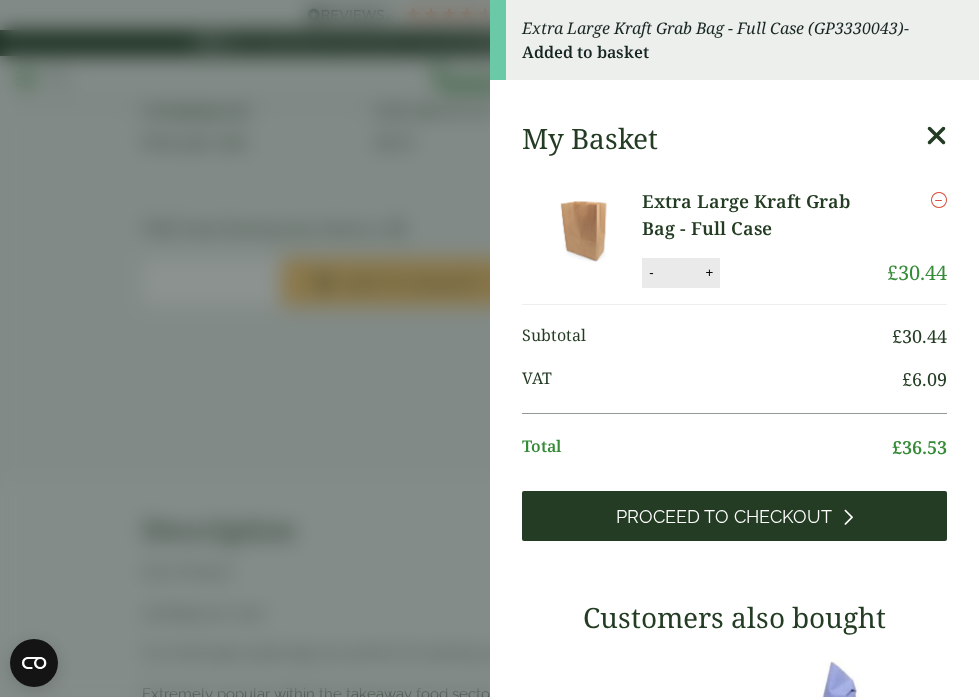 click on "Proceed to Checkout" at bounding box center (724, 517) 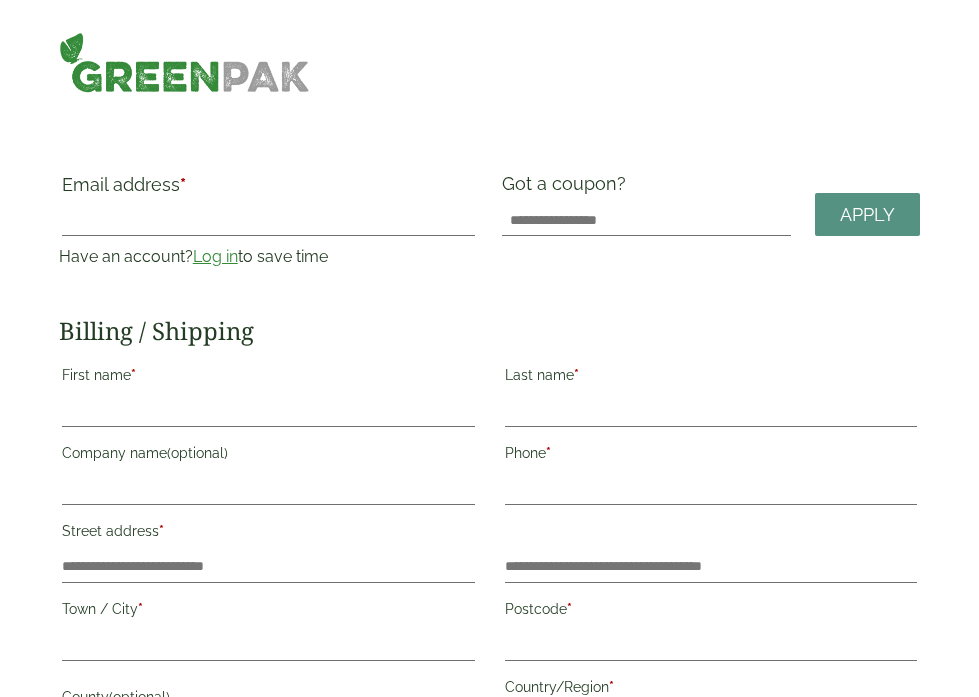 scroll, scrollTop: 0, scrollLeft: 0, axis: both 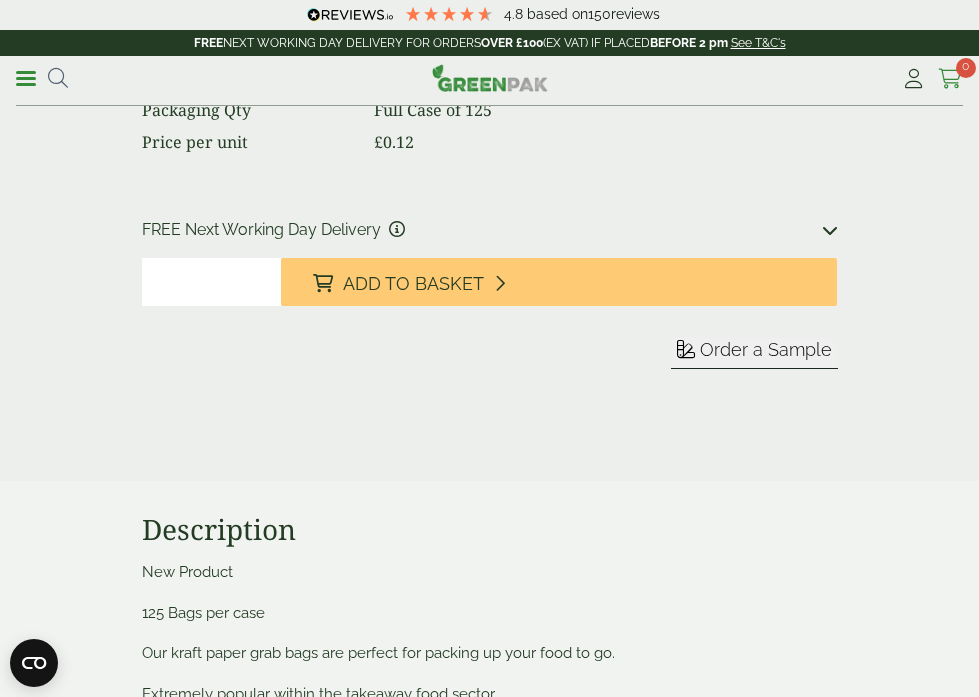 click at bounding box center [950, 79] 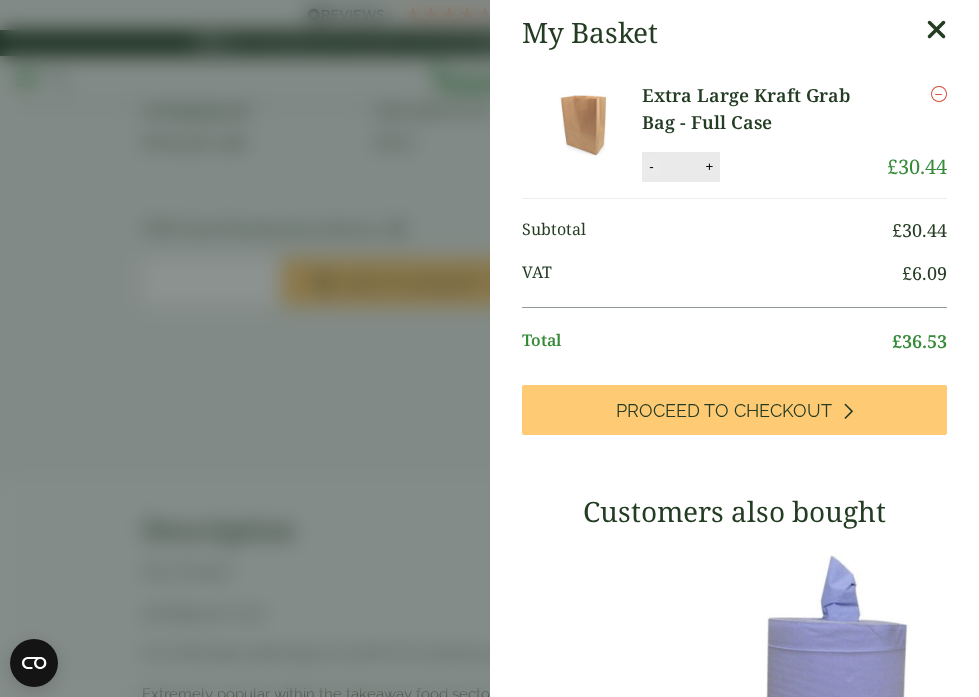 click on "-" at bounding box center (651, 166) 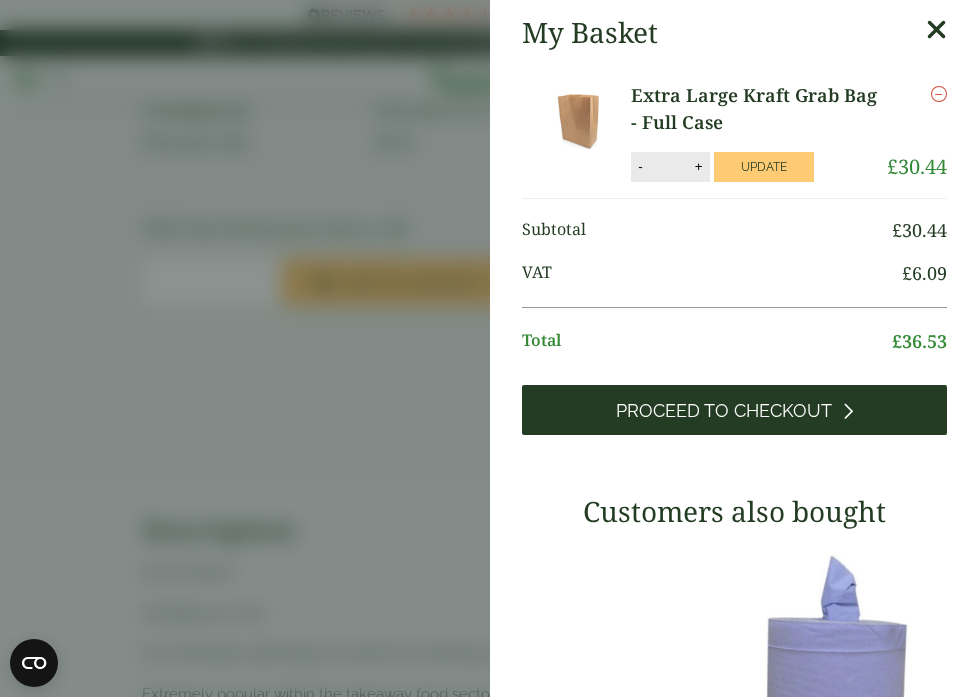 click on "Proceed to Checkout" at bounding box center [724, 411] 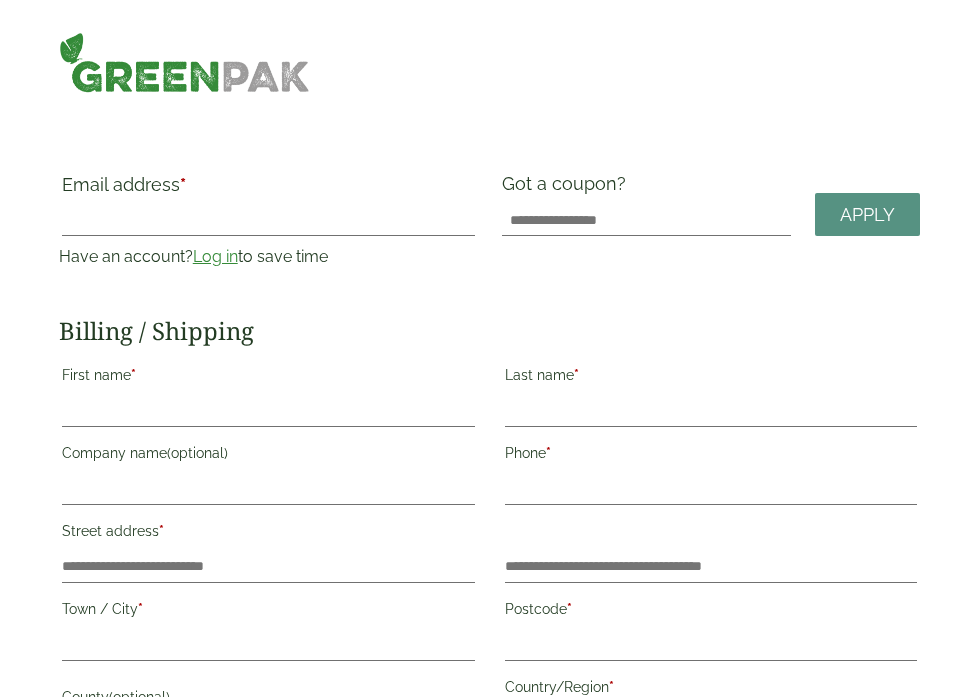 scroll, scrollTop: 0, scrollLeft: 0, axis: both 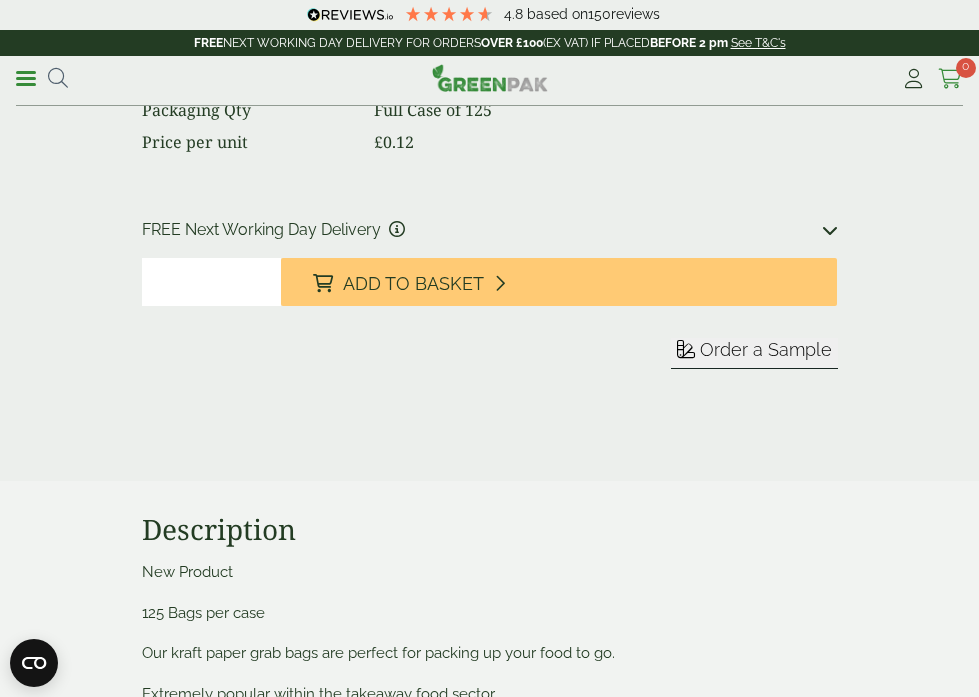 click at bounding box center [950, 79] 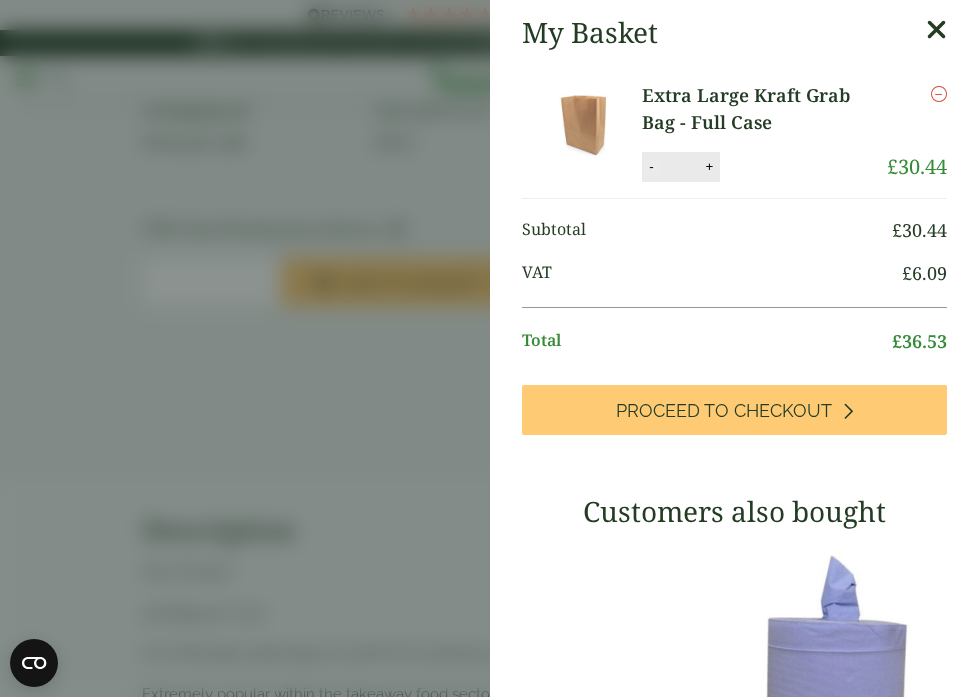 click on "-" at bounding box center (651, 166) 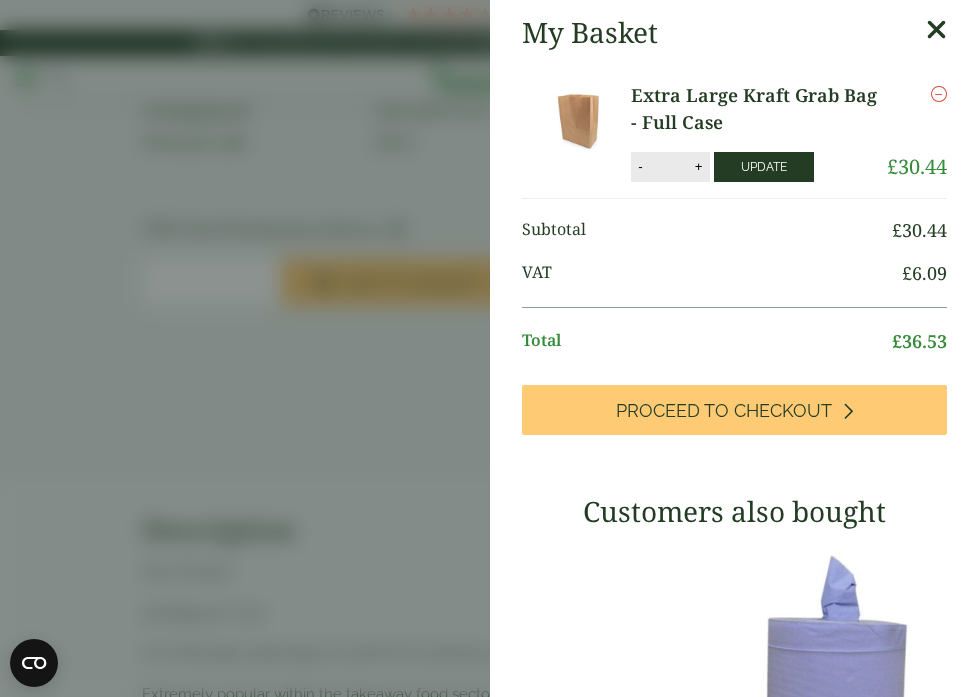 click on "Update" at bounding box center (764, 167) 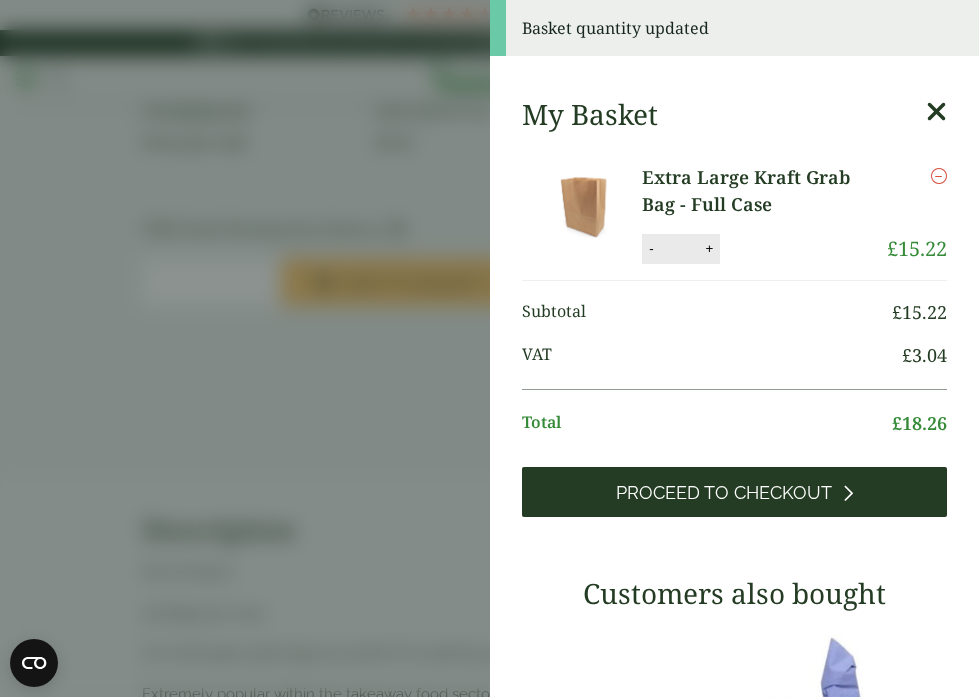 click on "Proceed to Checkout" at bounding box center (724, 493) 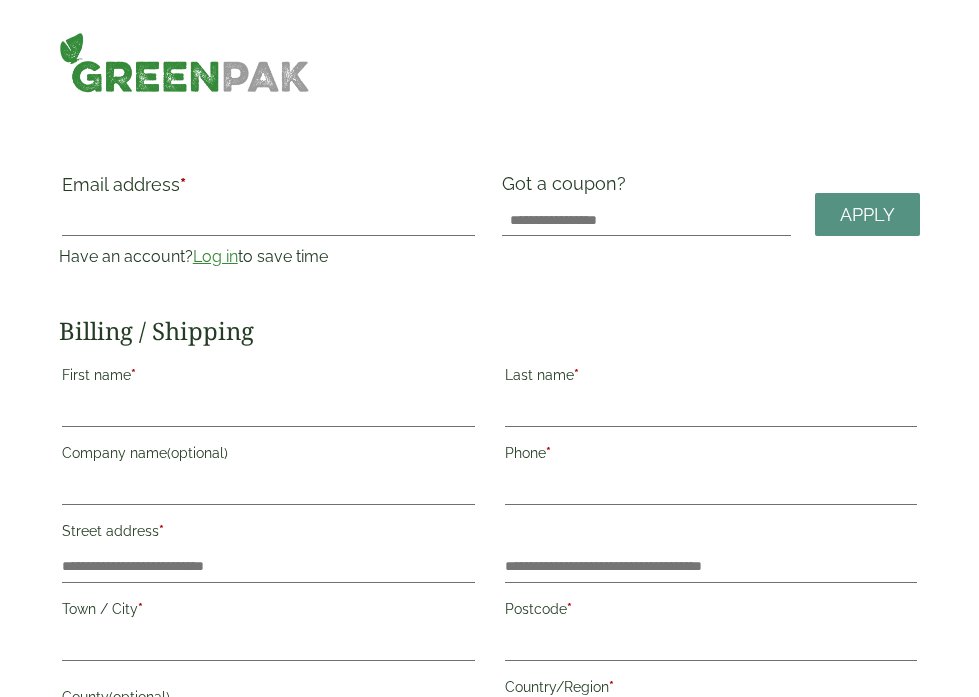 scroll, scrollTop: 0, scrollLeft: 0, axis: both 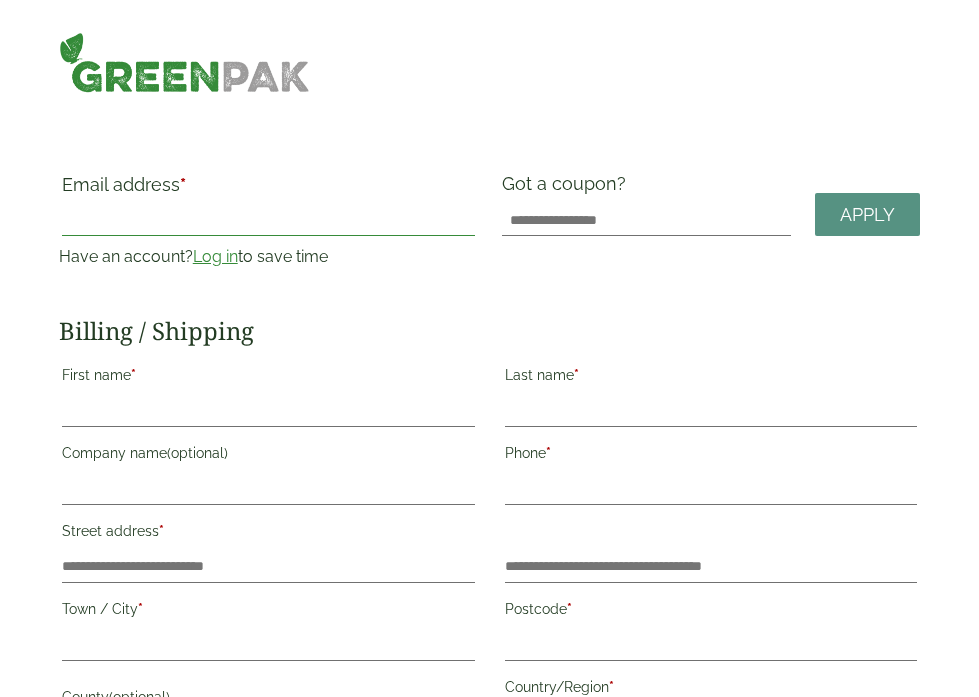 click on "Email address  *" at bounding box center [268, 220] 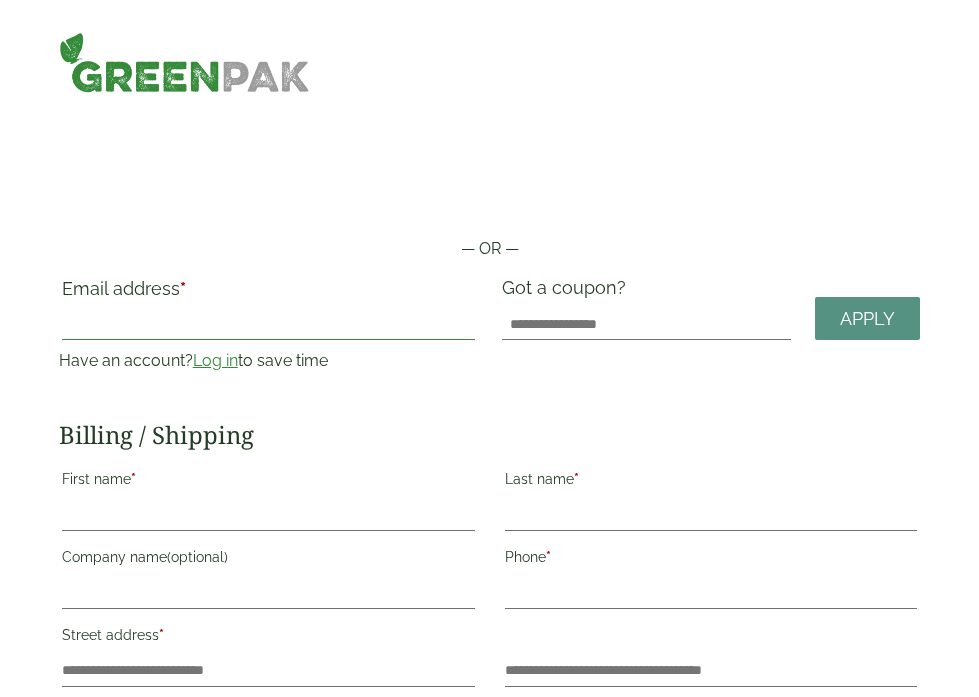 scroll, scrollTop: 73, scrollLeft: 0, axis: vertical 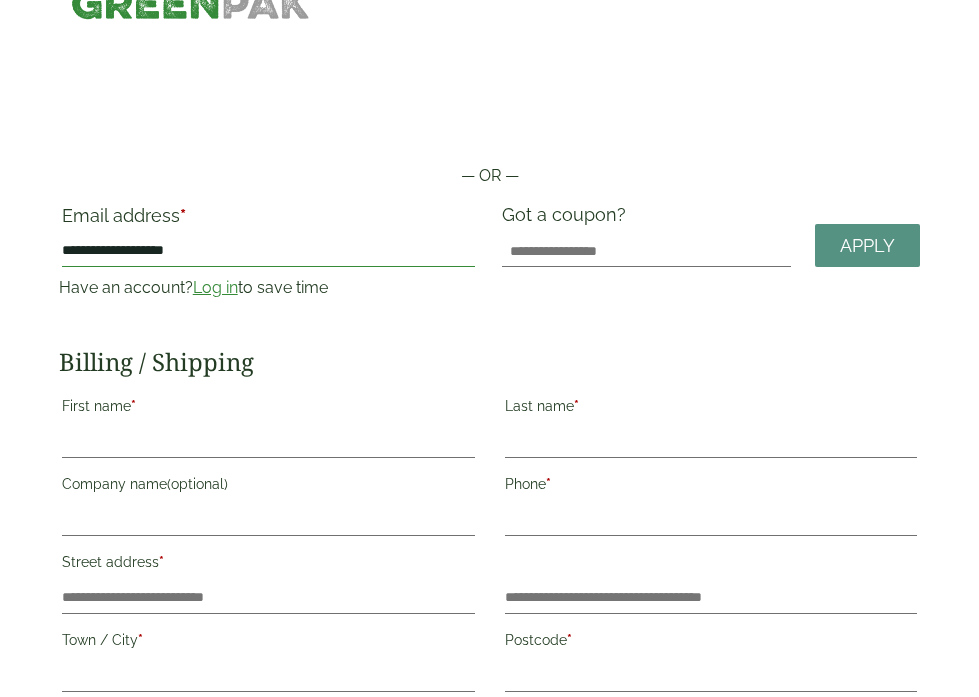 type on "**********" 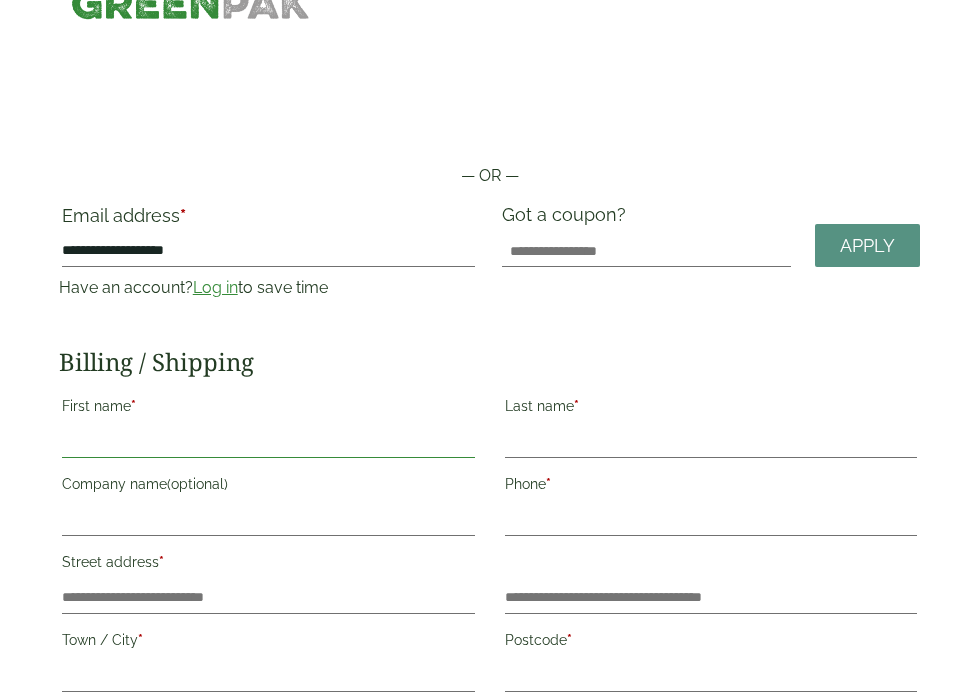click on "First name  *" at bounding box center [268, 442] 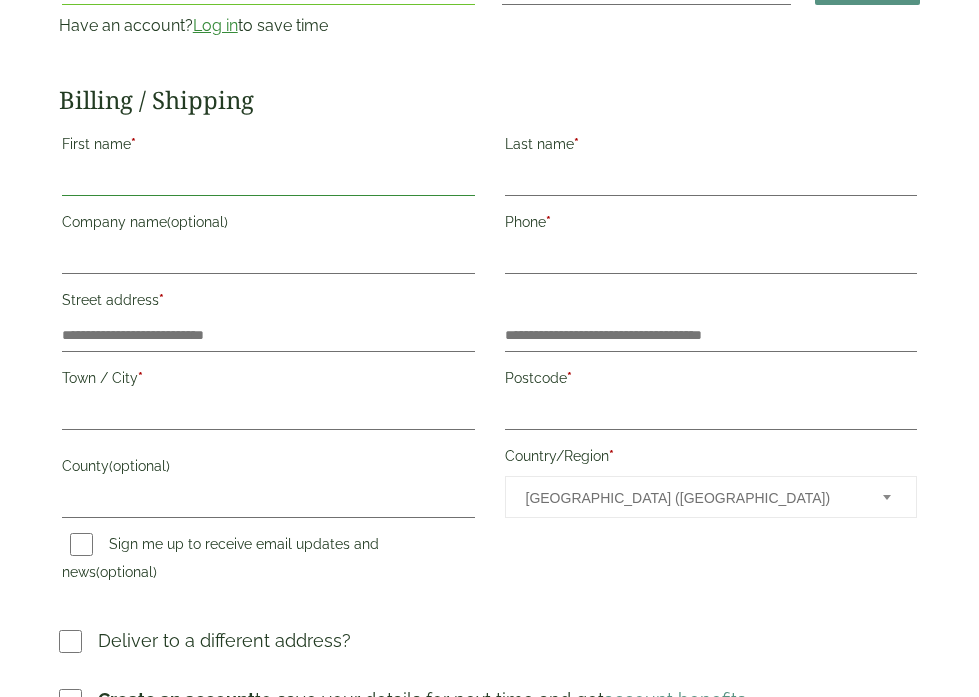 scroll, scrollTop: 357, scrollLeft: 0, axis: vertical 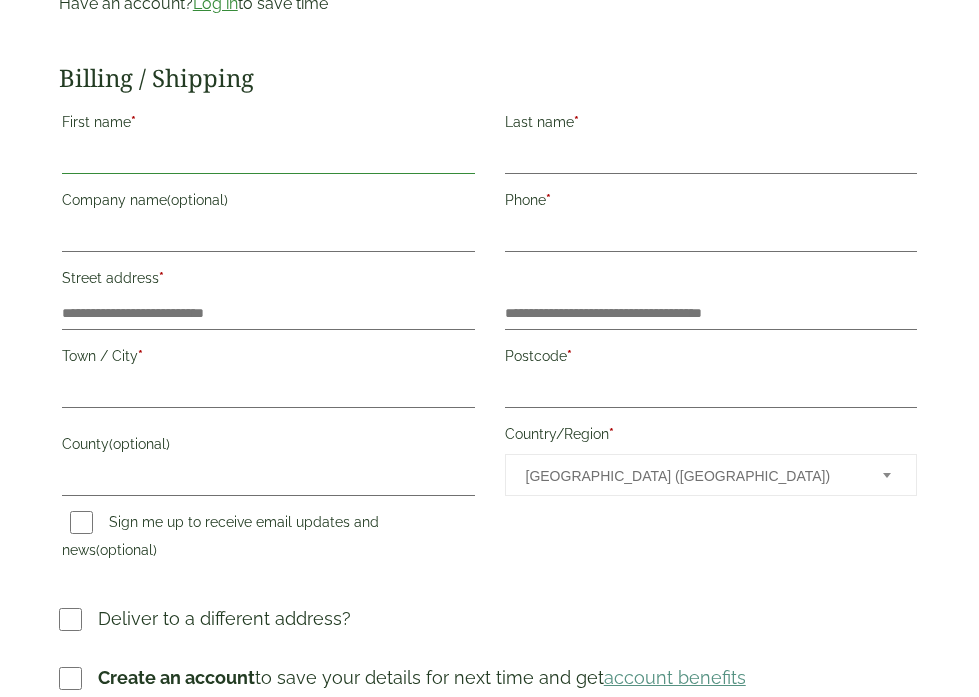 click on "First name  *" at bounding box center (268, 158) 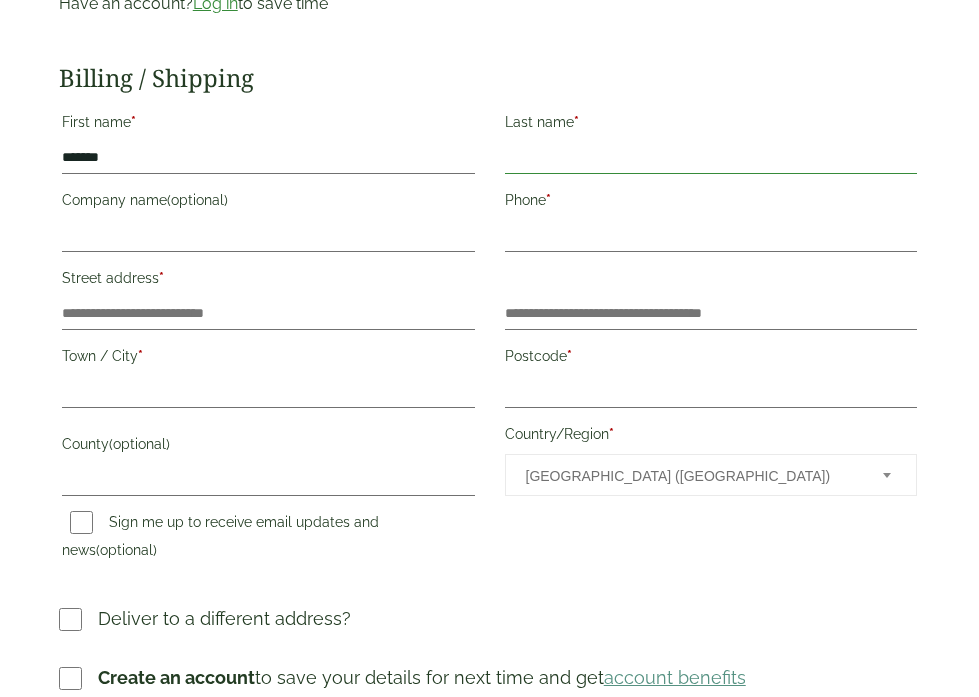 type on "*****" 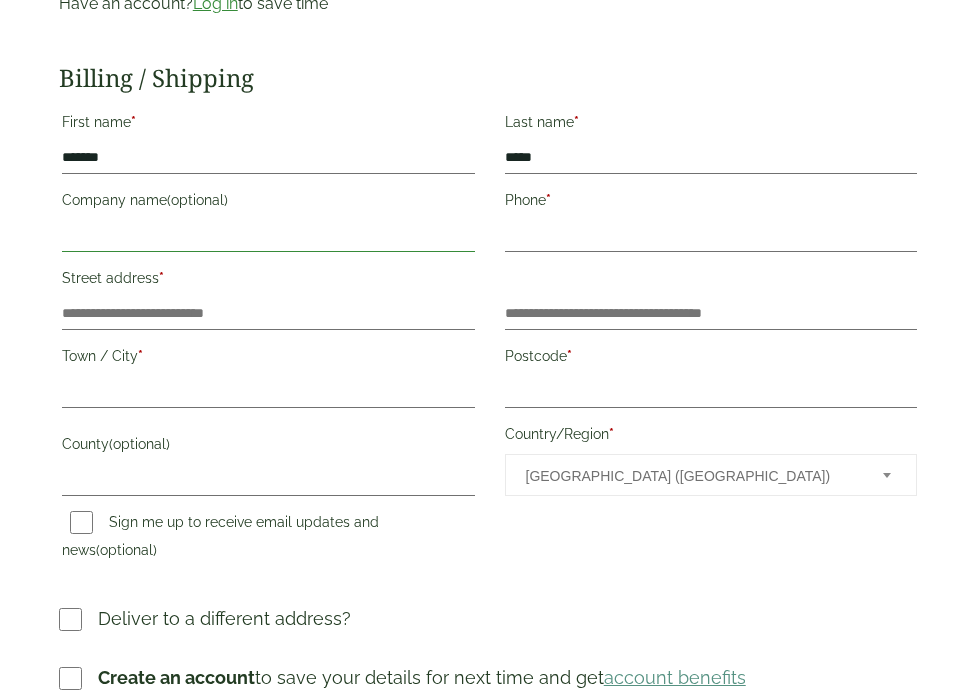type on "**********" 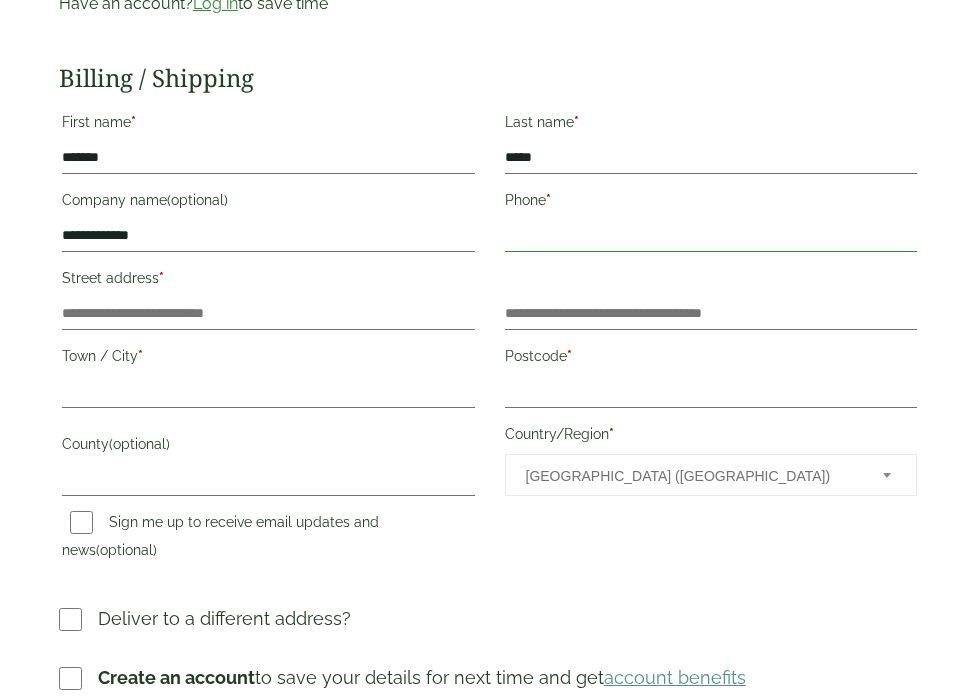 type on "**********" 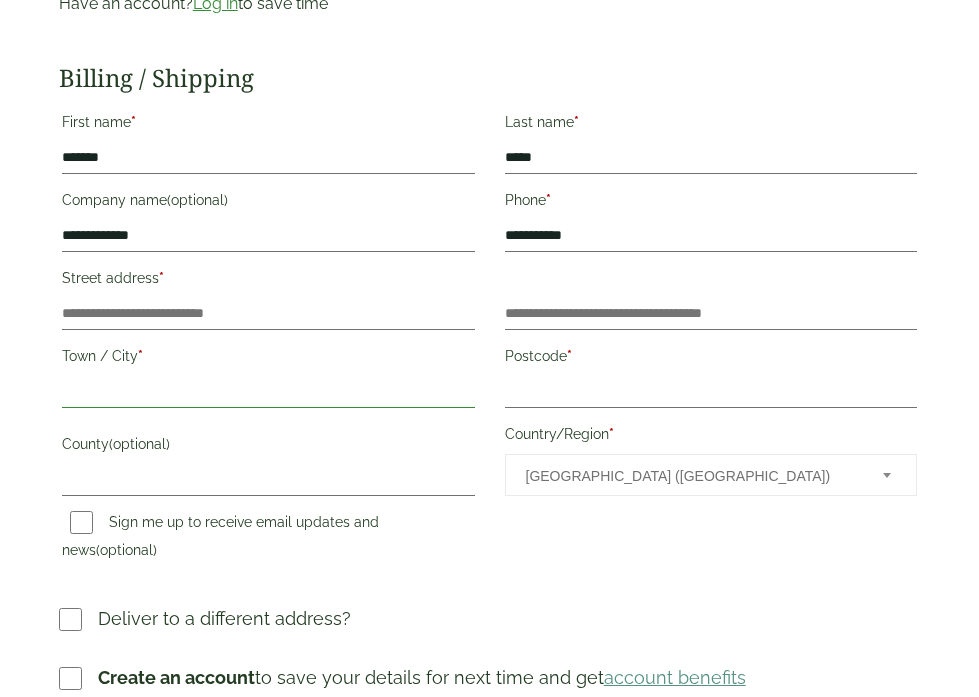 type on "******" 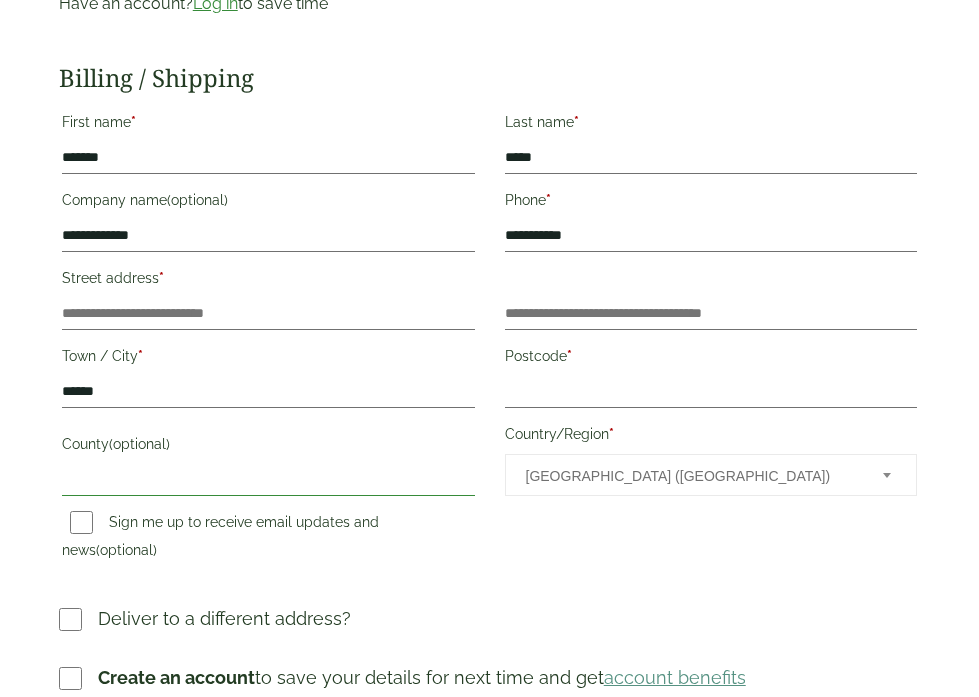 type on "**" 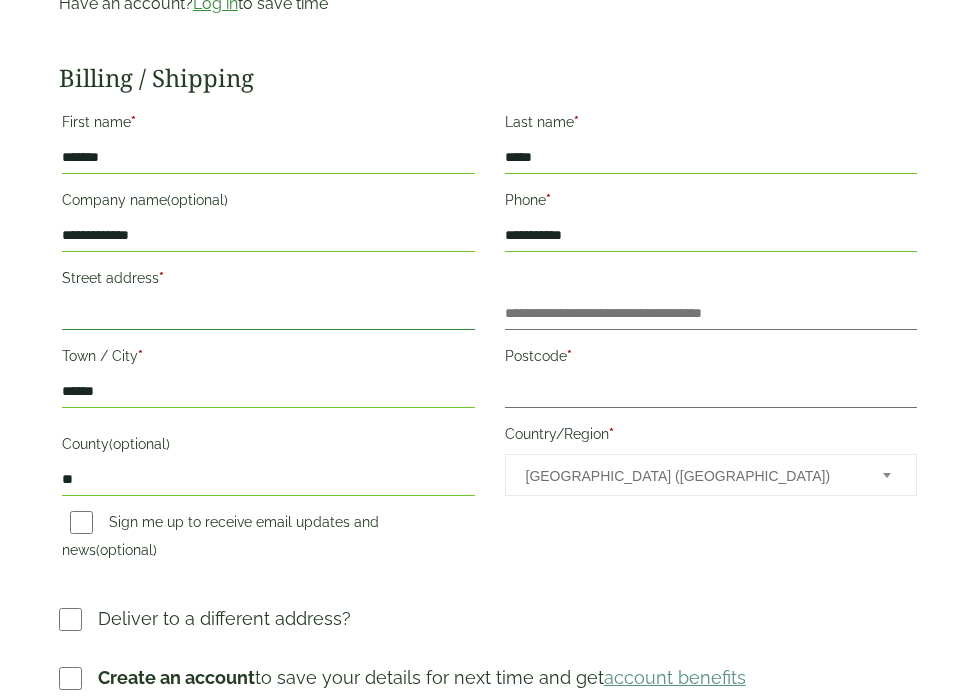 click on "Street address  *" at bounding box center [268, 314] 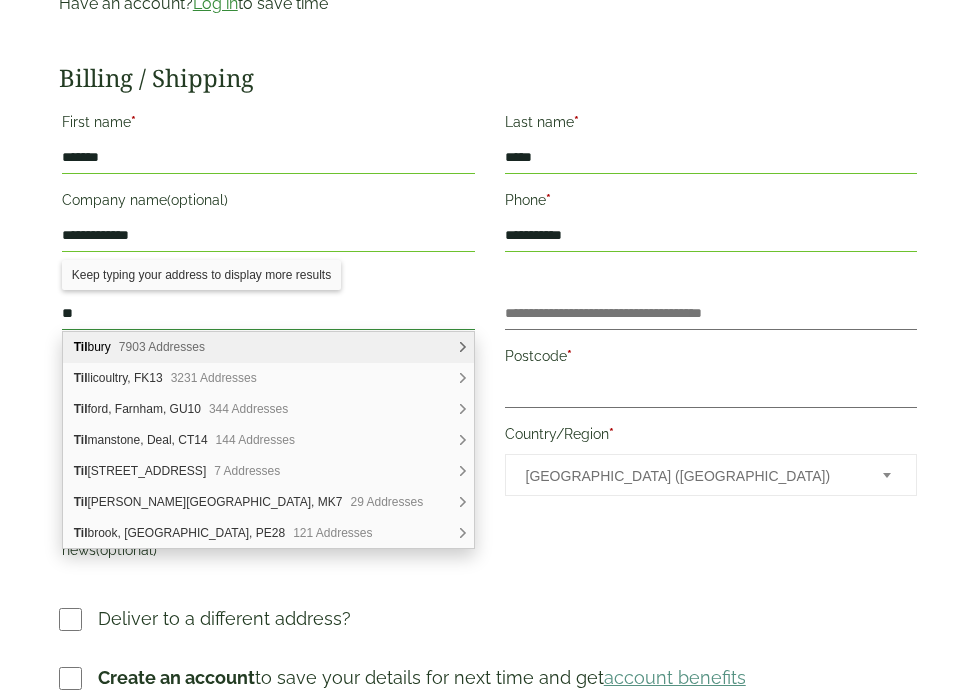 type on "*" 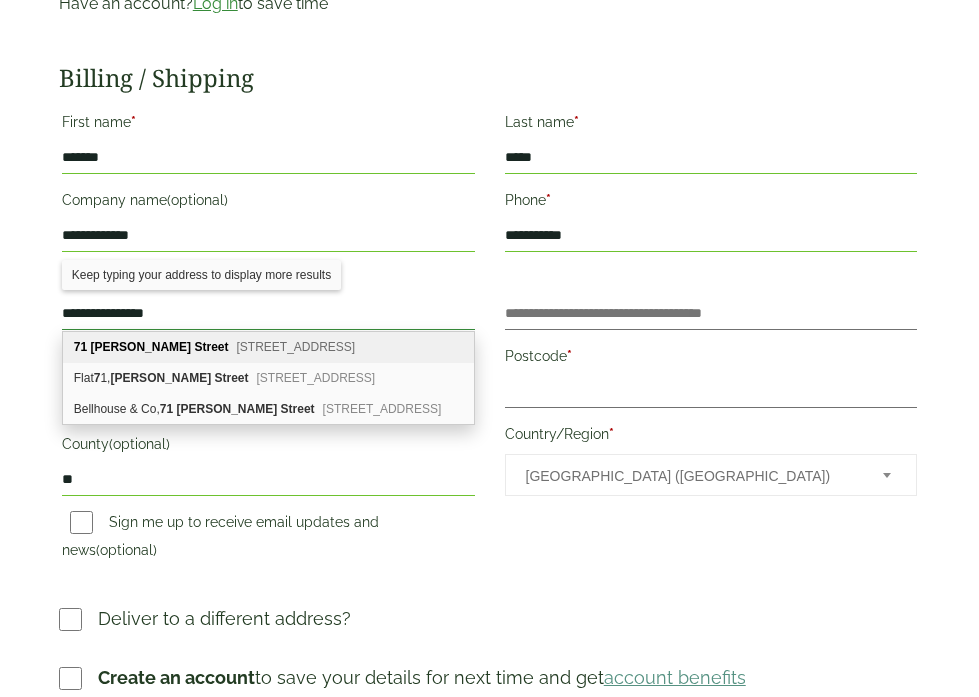 type on "**********" 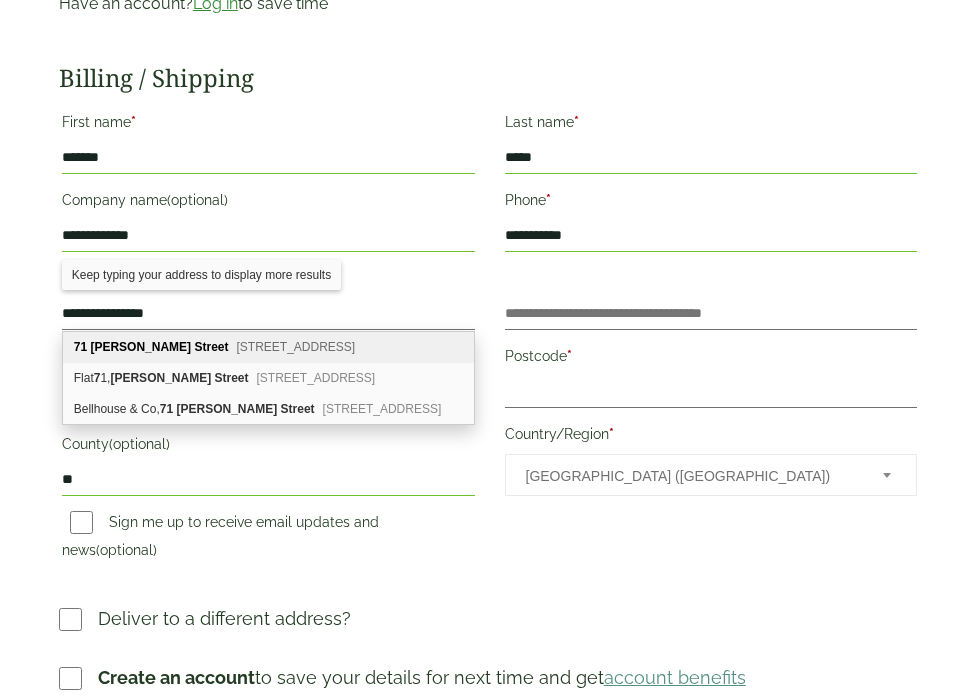 click on "71   Ilbert   Street London, W10 4QH" at bounding box center [268, 347] 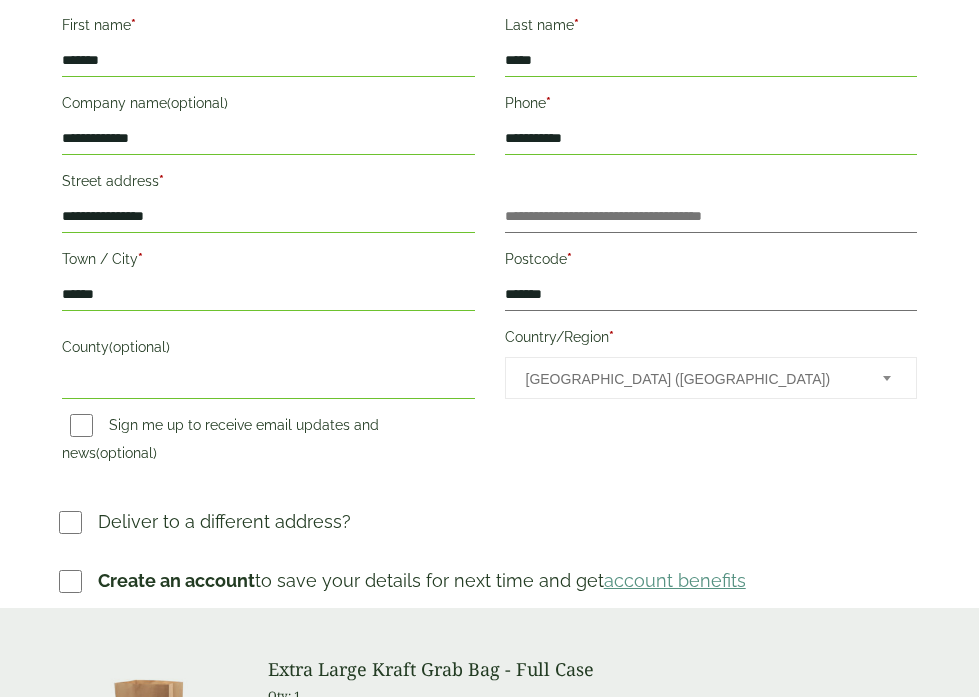 scroll, scrollTop: 459, scrollLeft: 0, axis: vertical 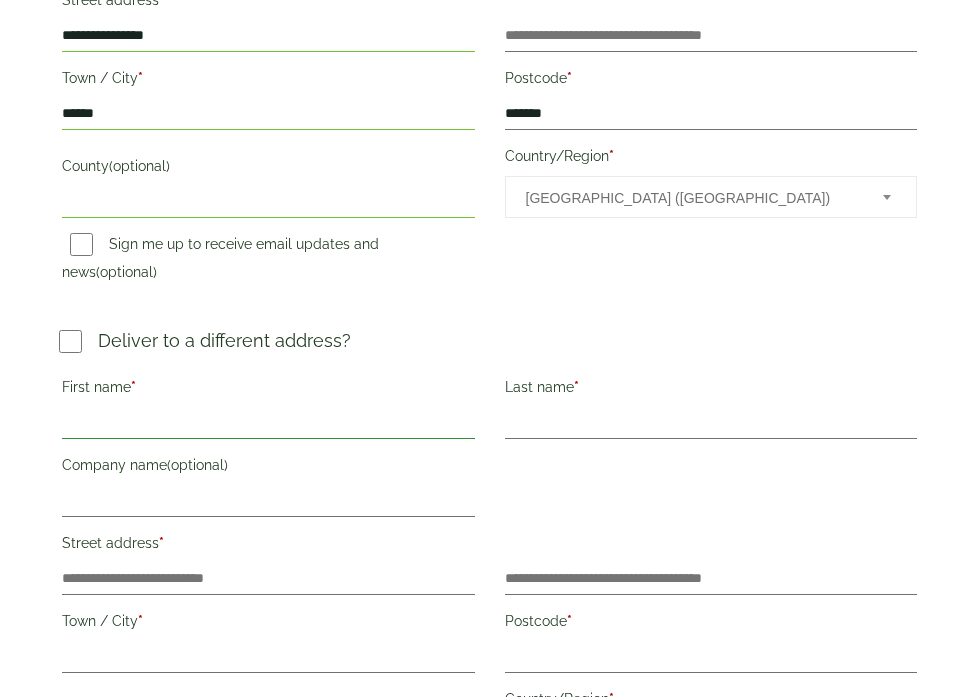 click on "First name  *" at bounding box center (268, 423) 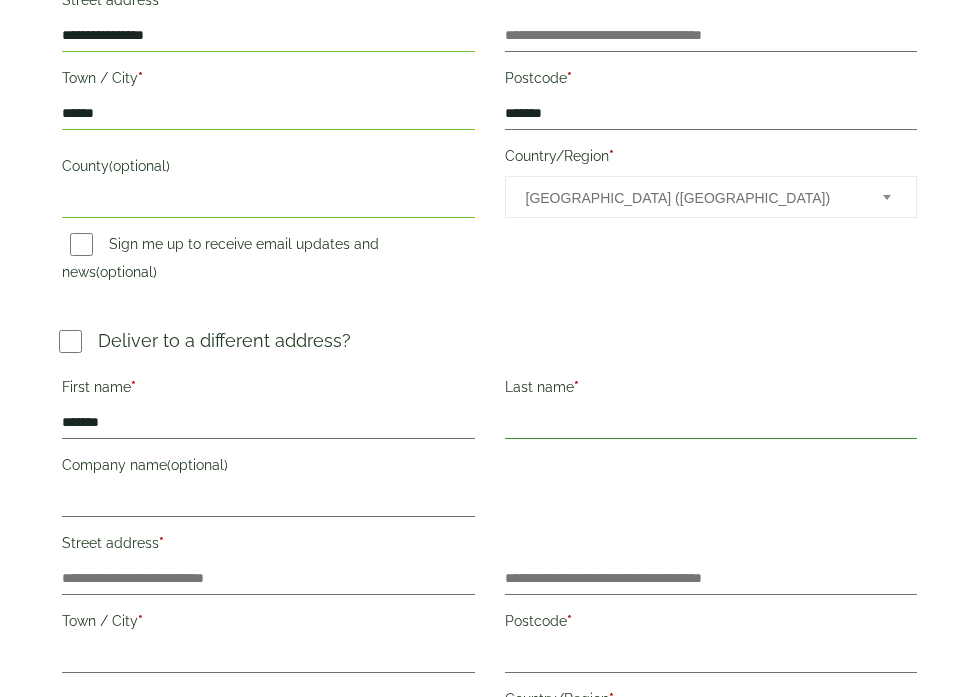 type on "*****" 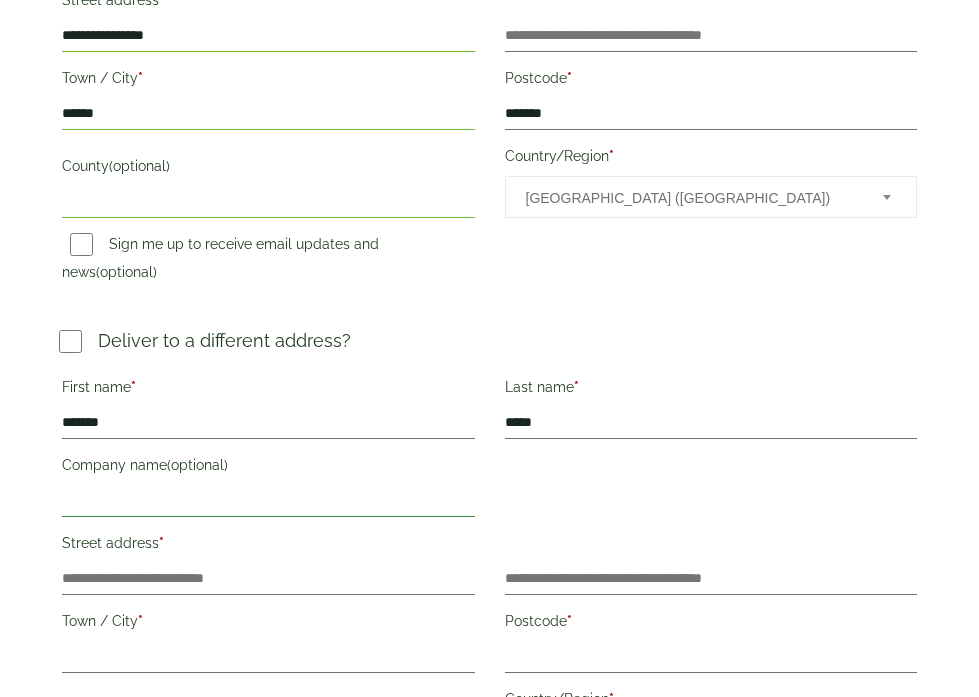 type on "**********" 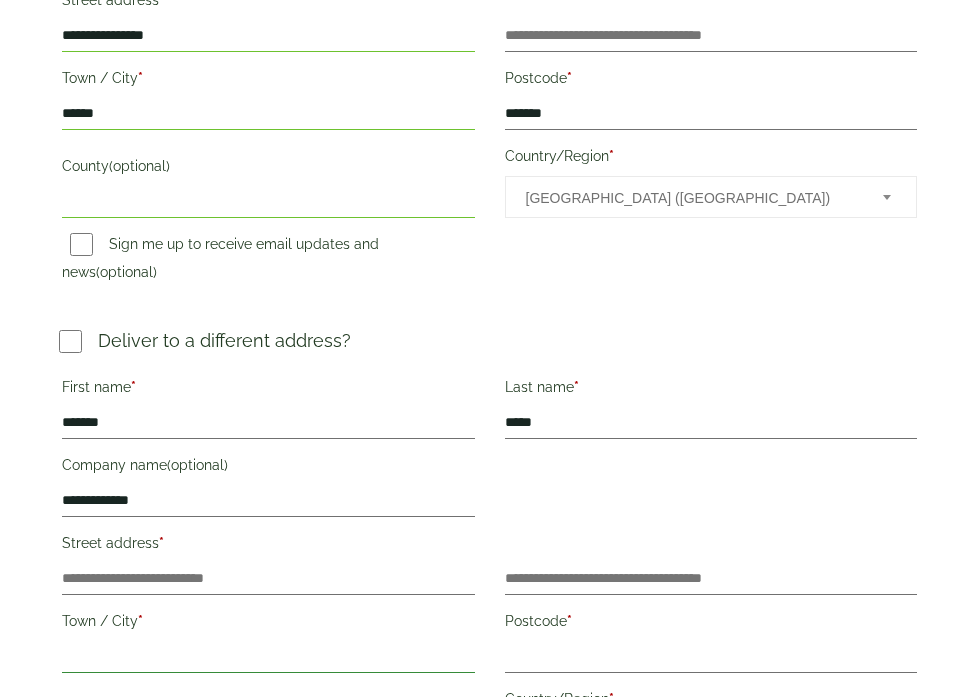 type on "******" 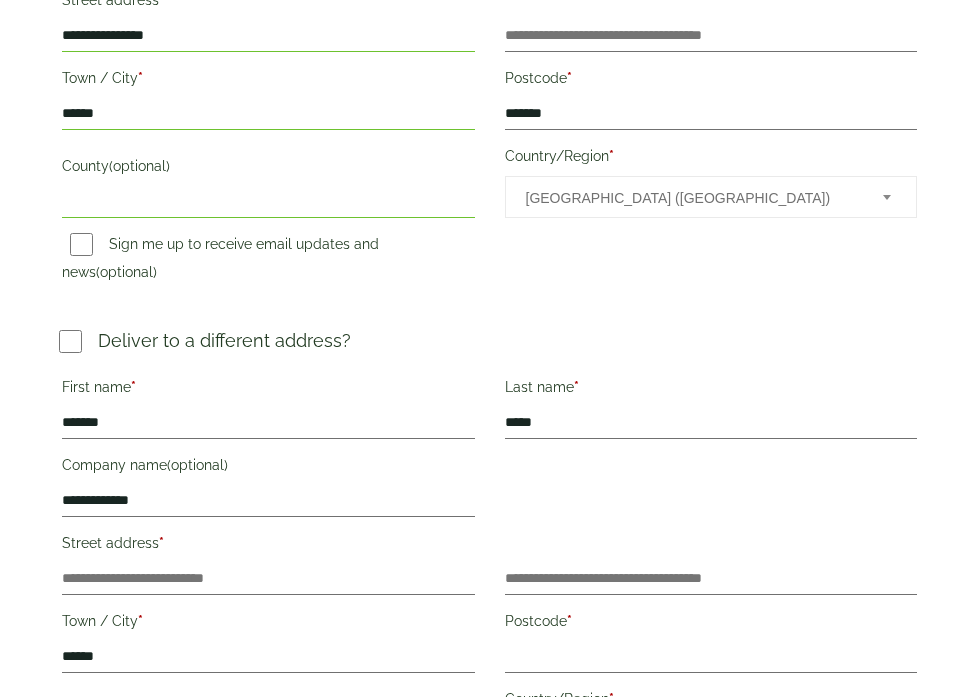 type on "**" 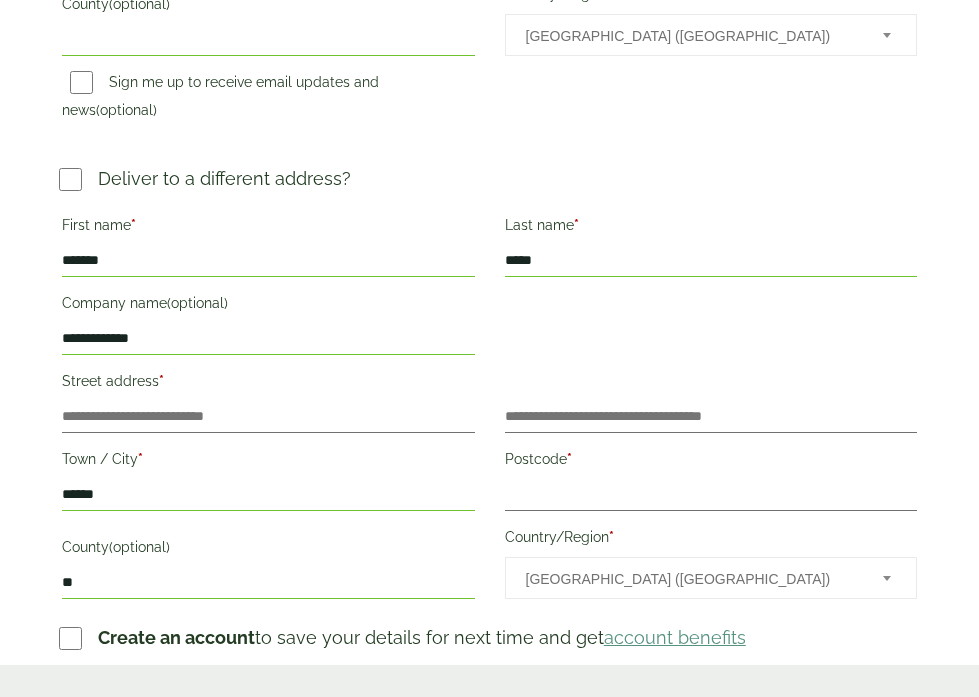 scroll, scrollTop: 788, scrollLeft: 0, axis: vertical 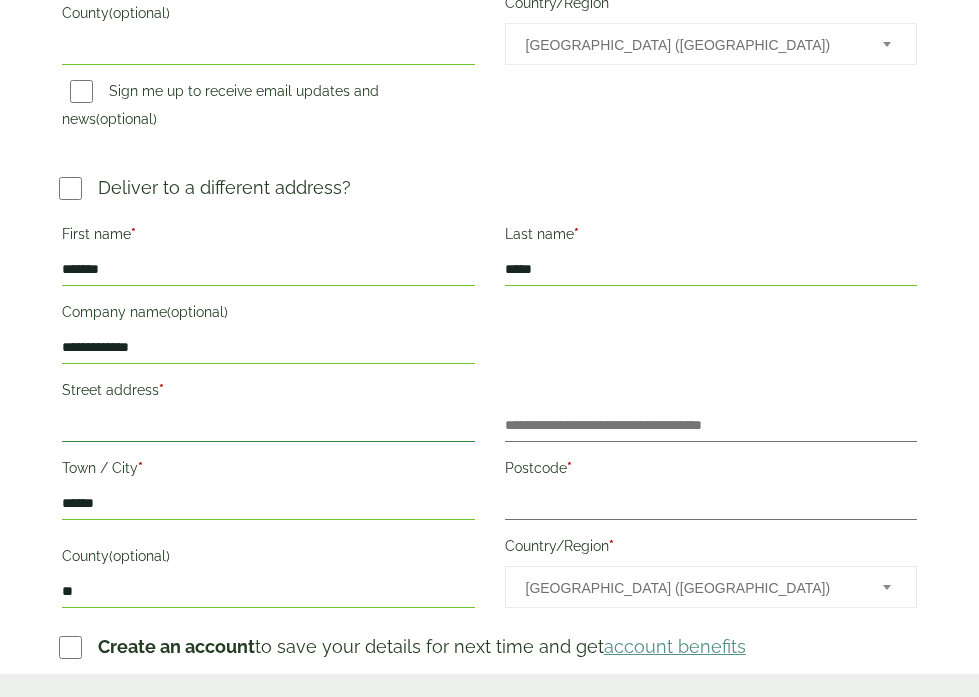 click on "Street address  *" at bounding box center [268, 426] 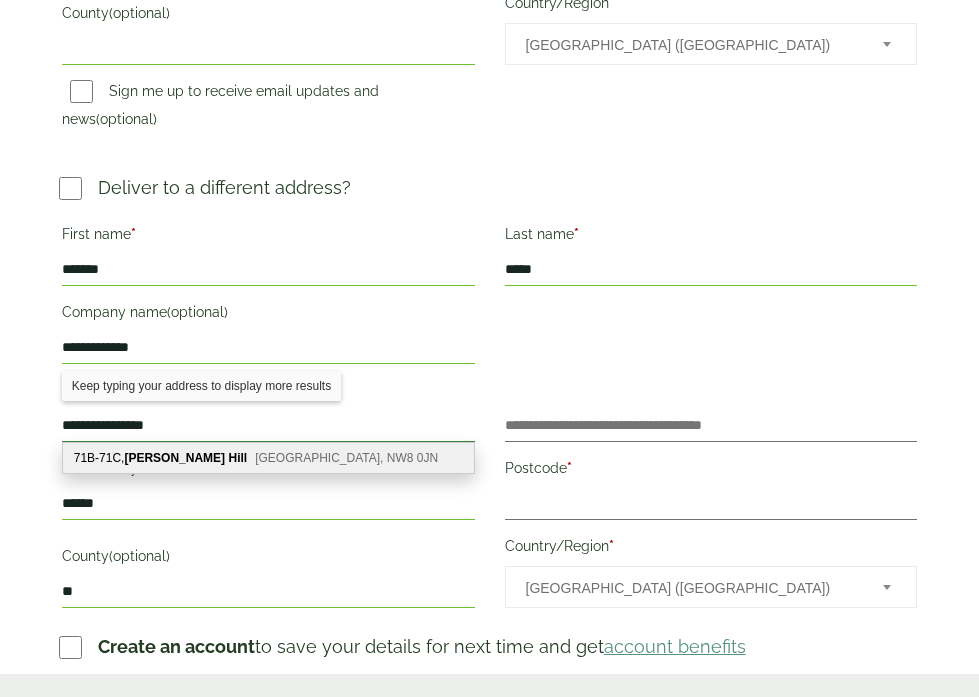 type on "**********" 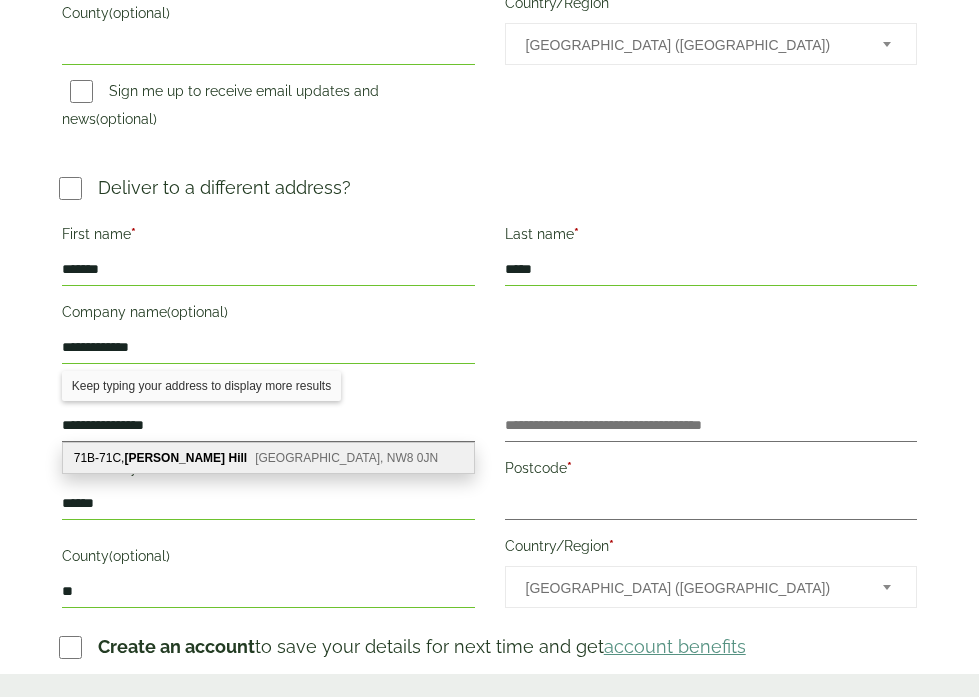 click on "Street address  *" at bounding box center [268, 393] 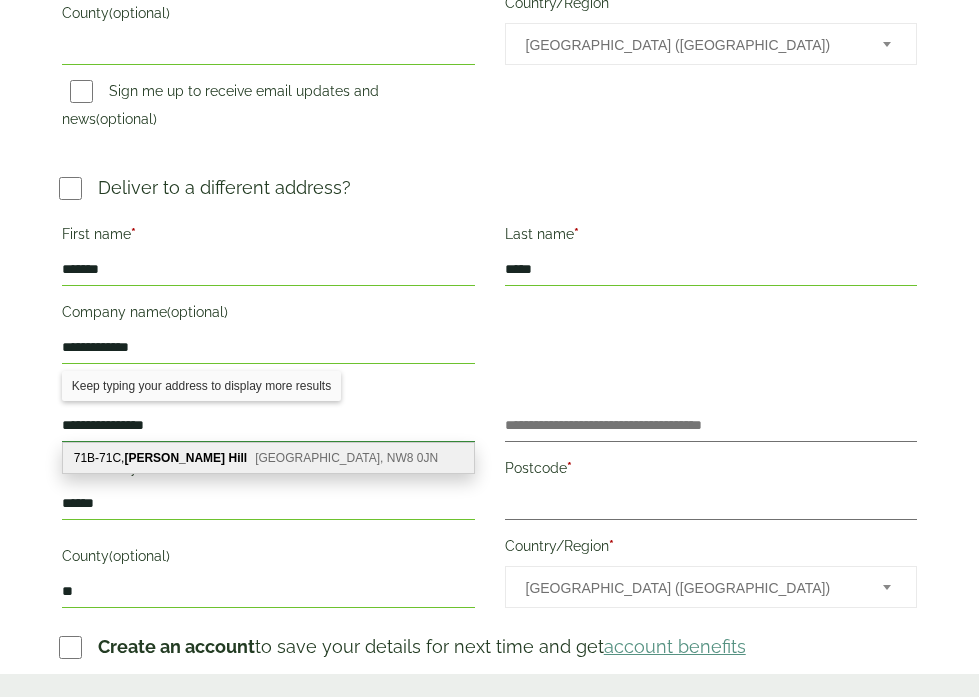 click on "**********" at bounding box center (268, 426) 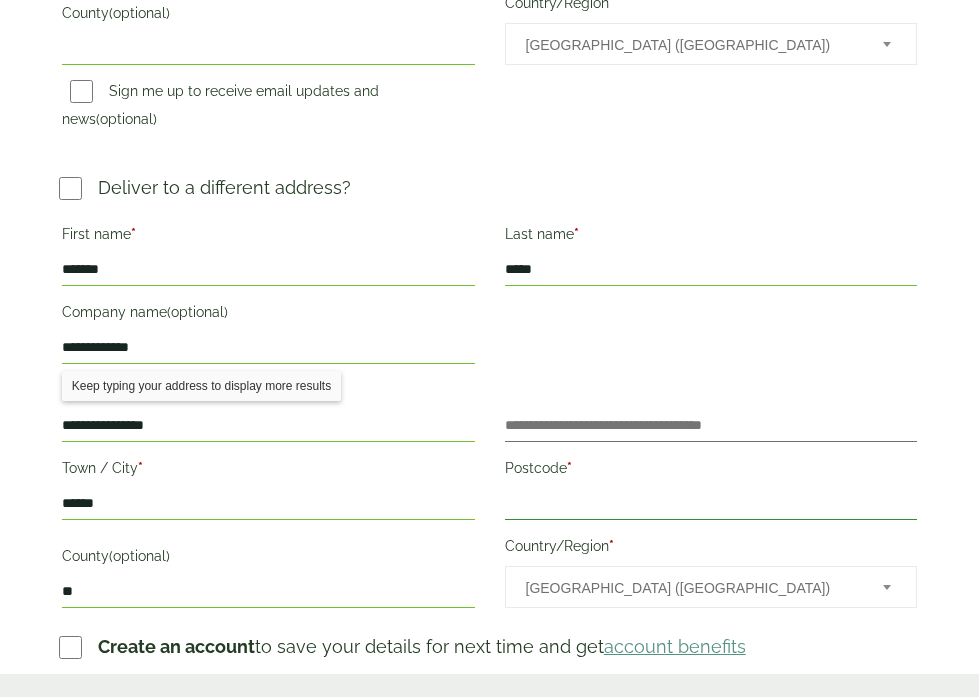 click on "Postcode  *" at bounding box center (711, 504) 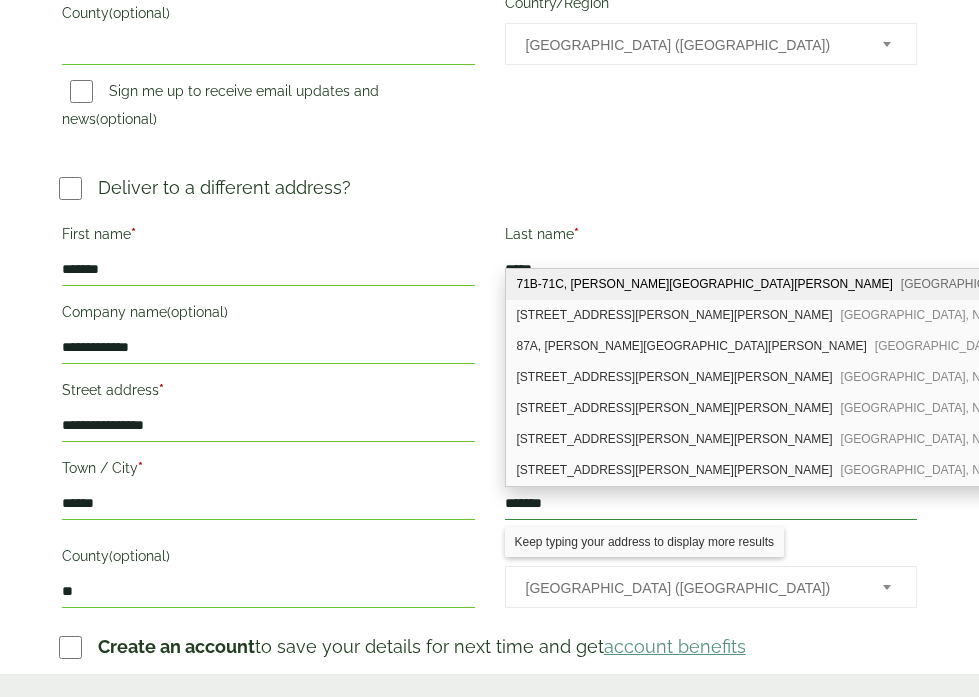 type on "*******" 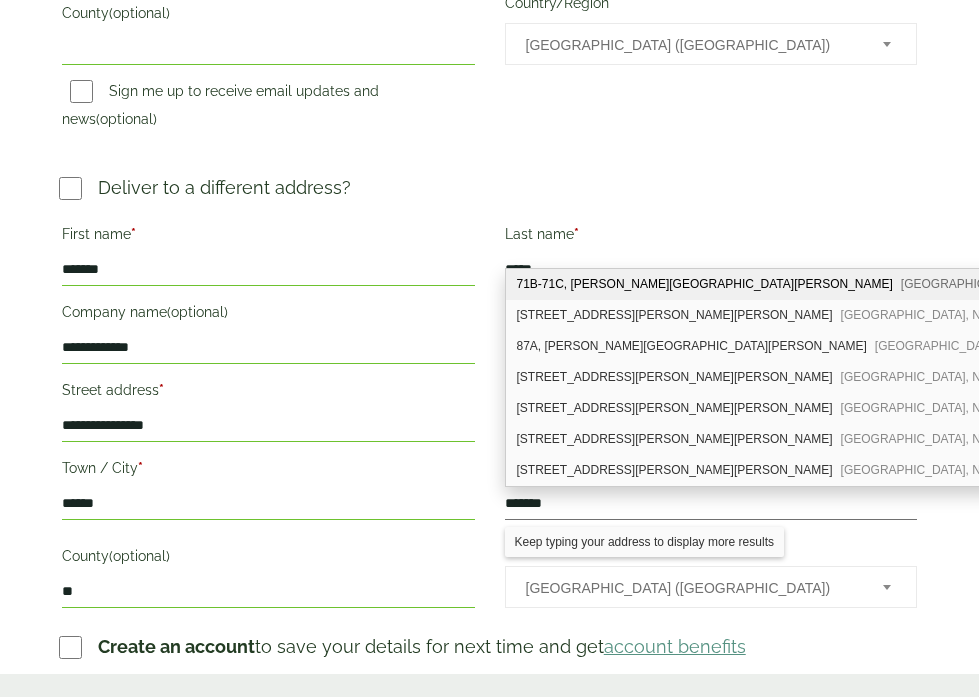 click on "**********" at bounding box center [490, 77] 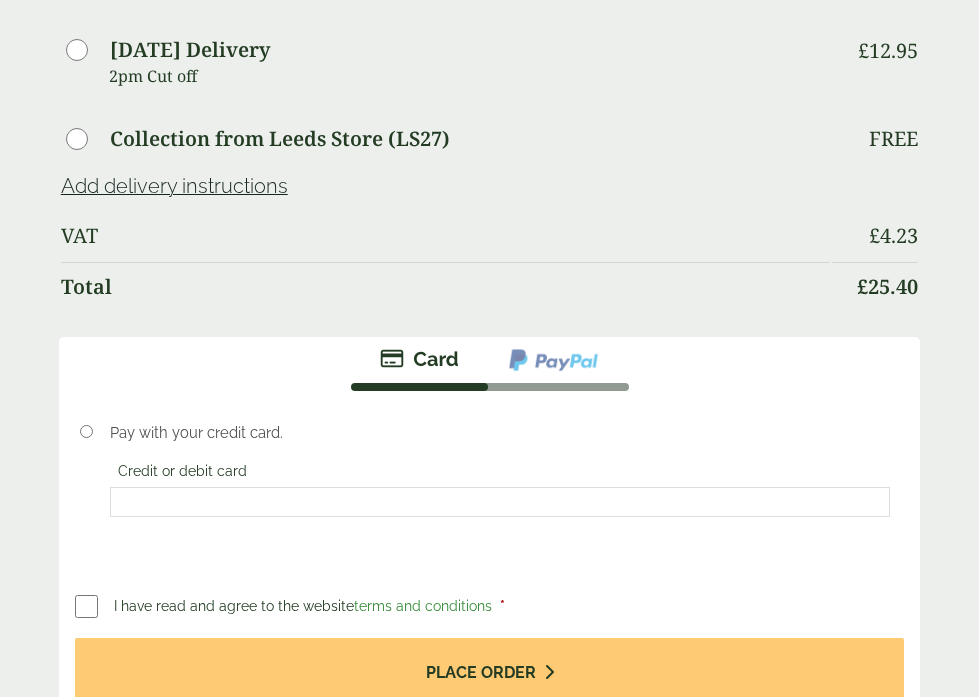 scroll, scrollTop: 1875, scrollLeft: 0, axis: vertical 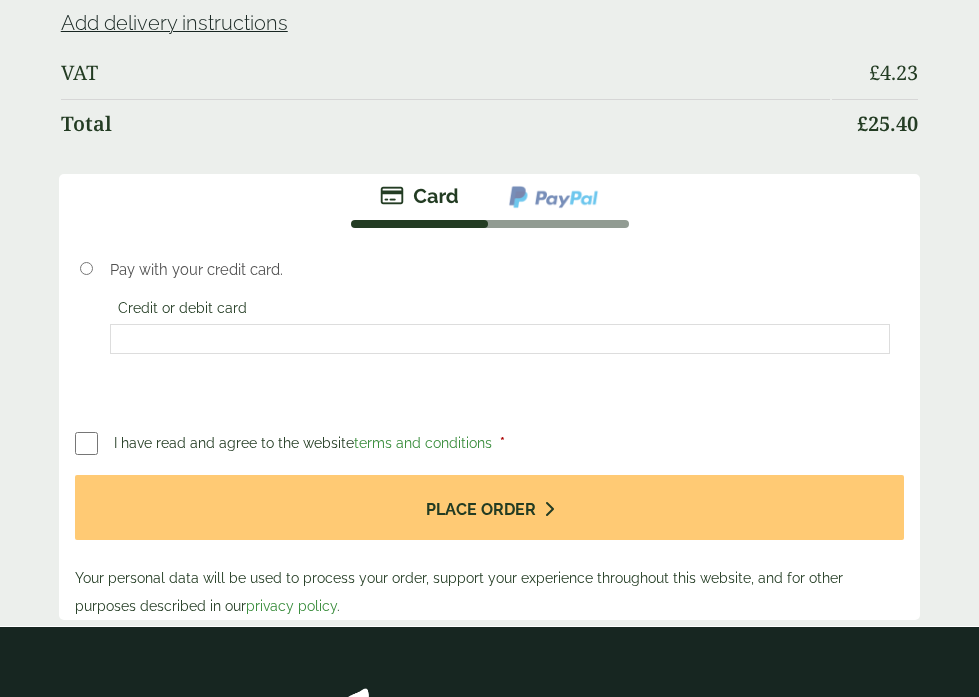 click at bounding box center [419, 196] 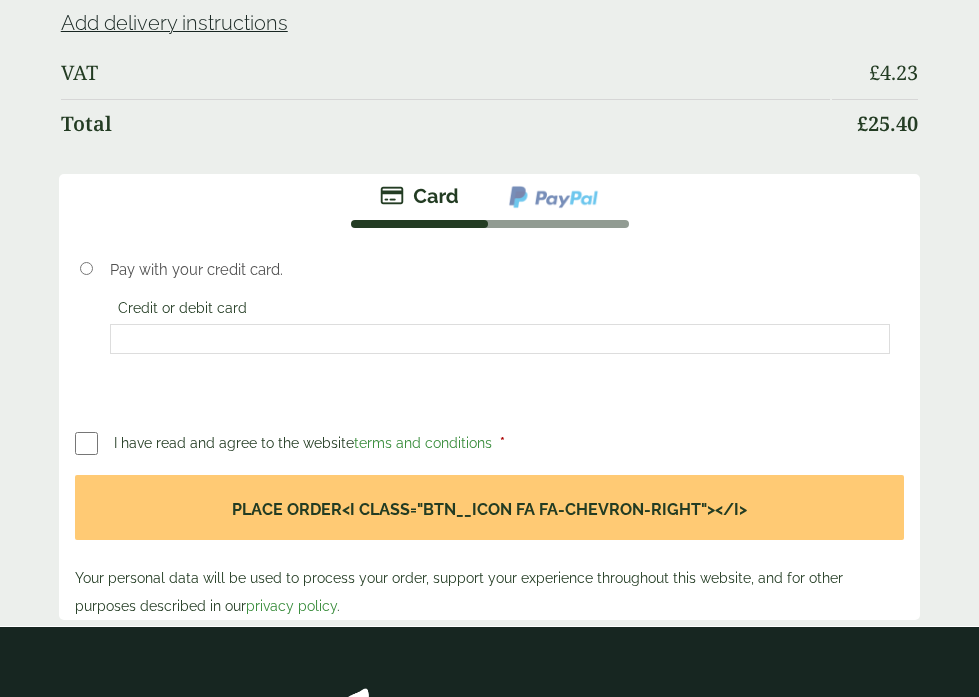 click at bounding box center [499, 339] 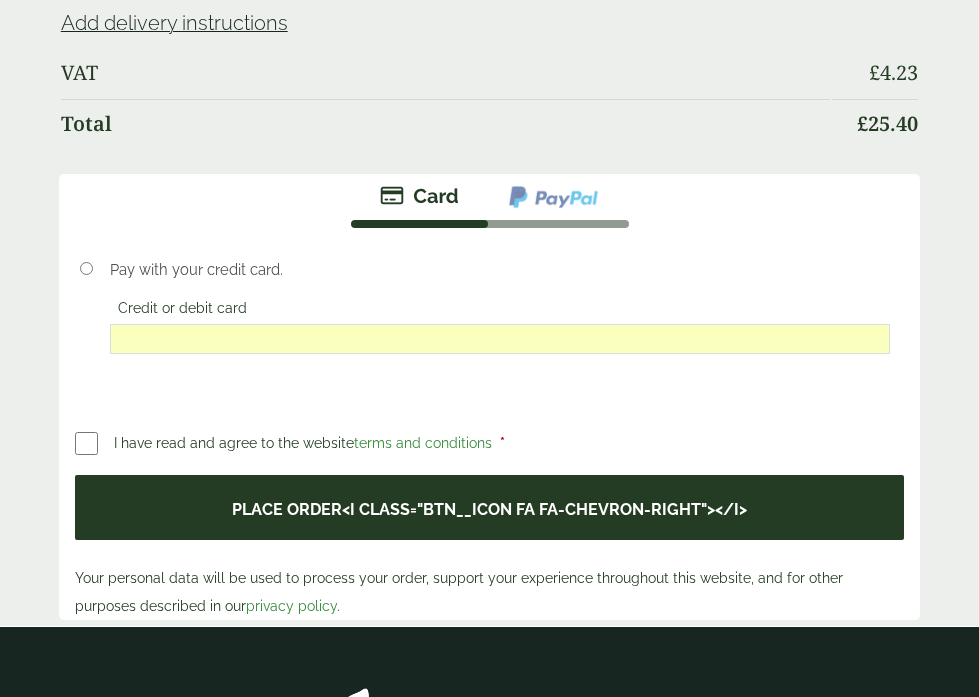 click on "Place order<i class="btn__icon fa fa-chevron-right"></i>" at bounding box center [490, 507] 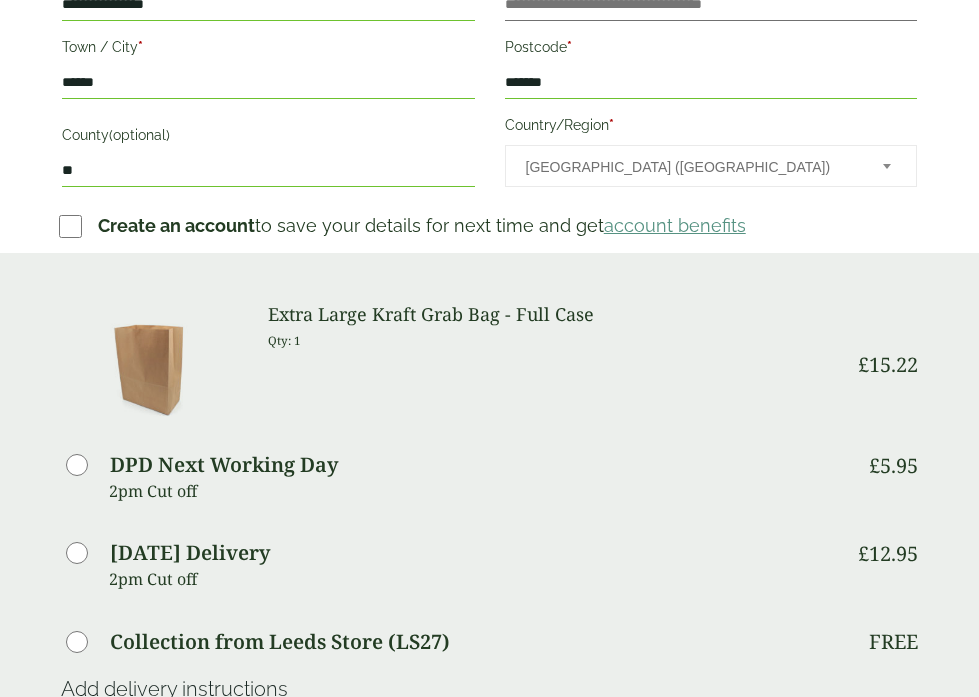 scroll, scrollTop: 1302, scrollLeft: 0, axis: vertical 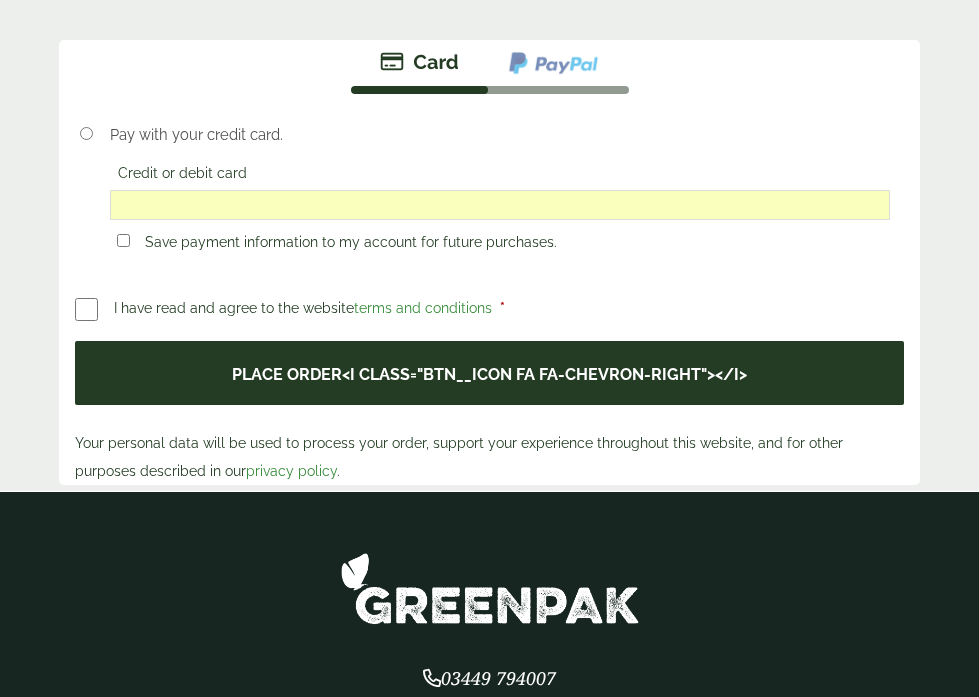 click on "Place order<i class="btn__icon fa fa-chevron-right"></i>" at bounding box center [490, 373] 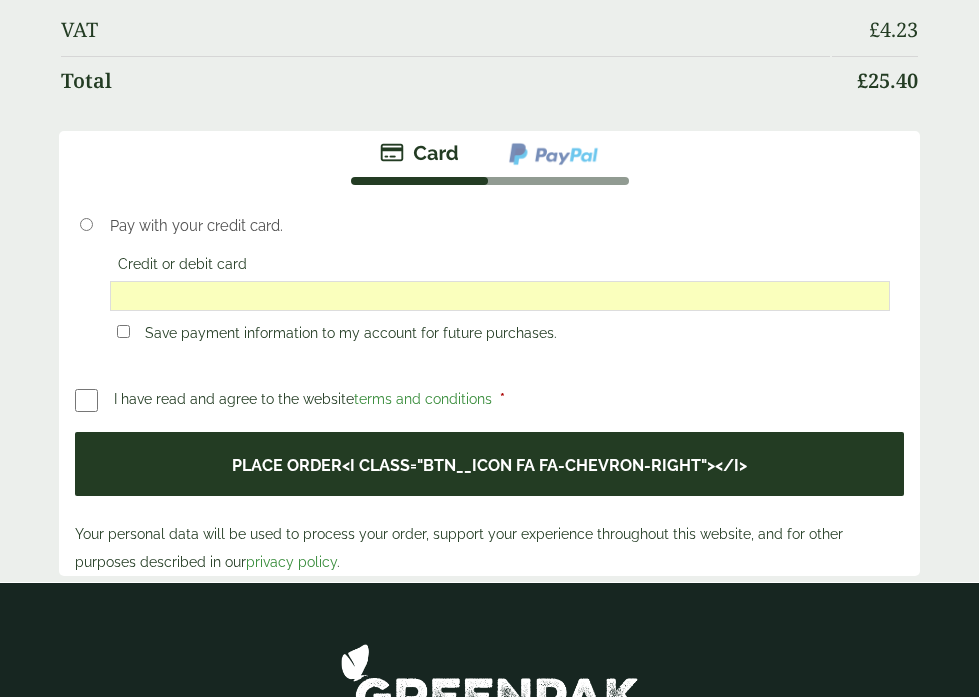 scroll, scrollTop: 0, scrollLeft: 0, axis: both 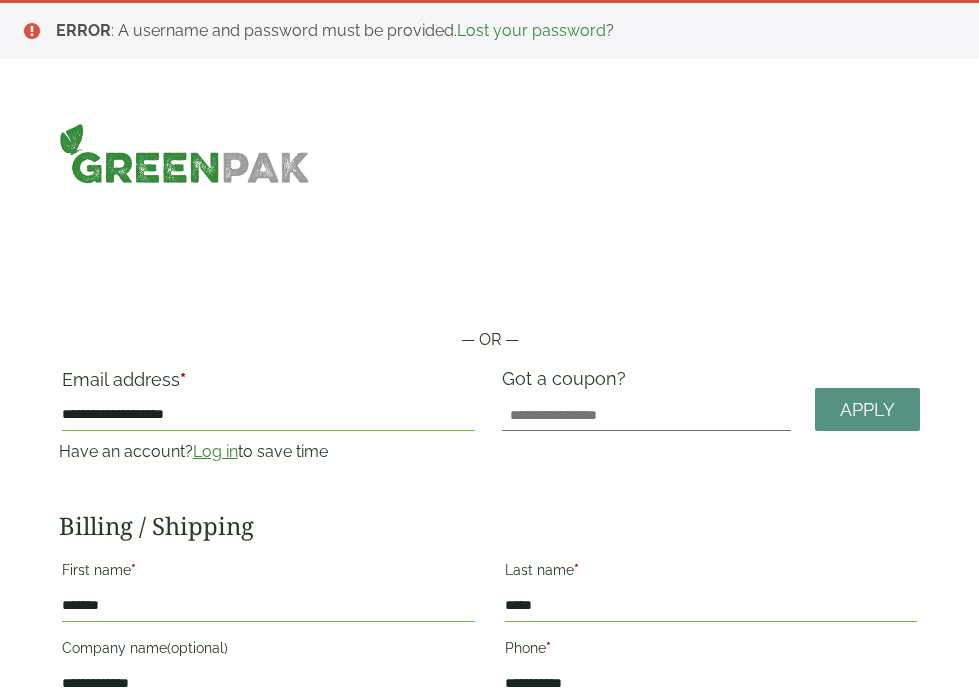 drag, startPoint x: 230, startPoint y: 412, endPoint x: -157, endPoint y: 379, distance: 388.40442 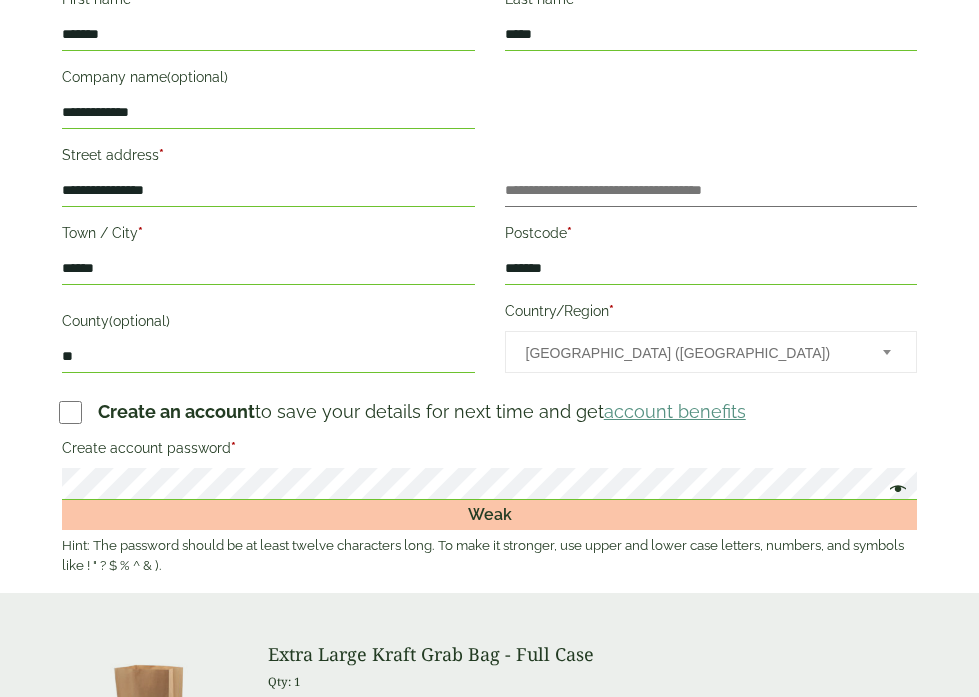 scroll, scrollTop: 1118, scrollLeft: 0, axis: vertical 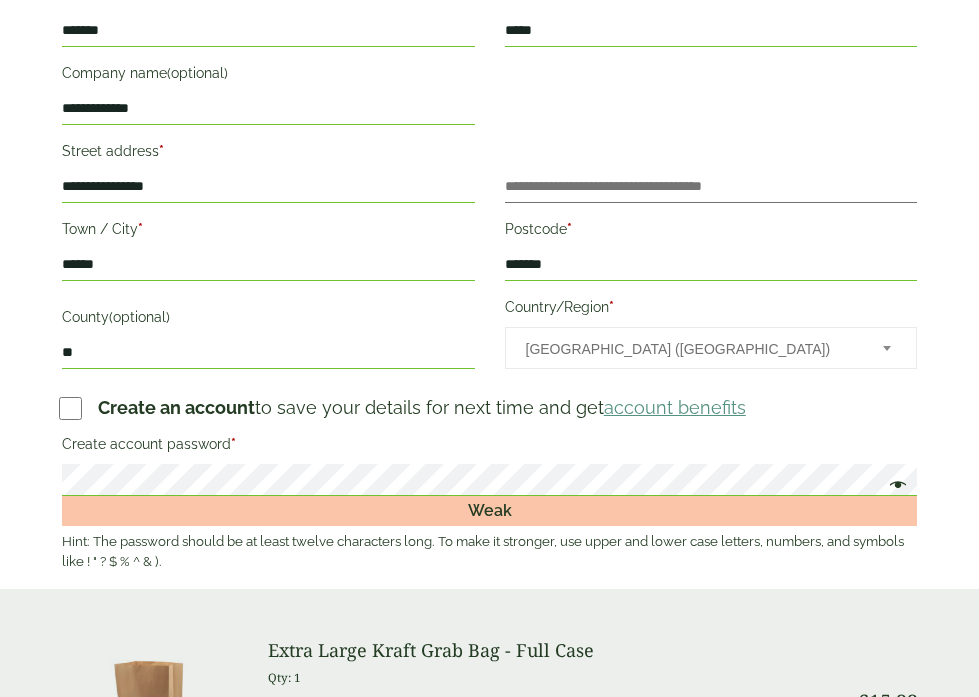 click on "**********" at bounding box center (489, 627) 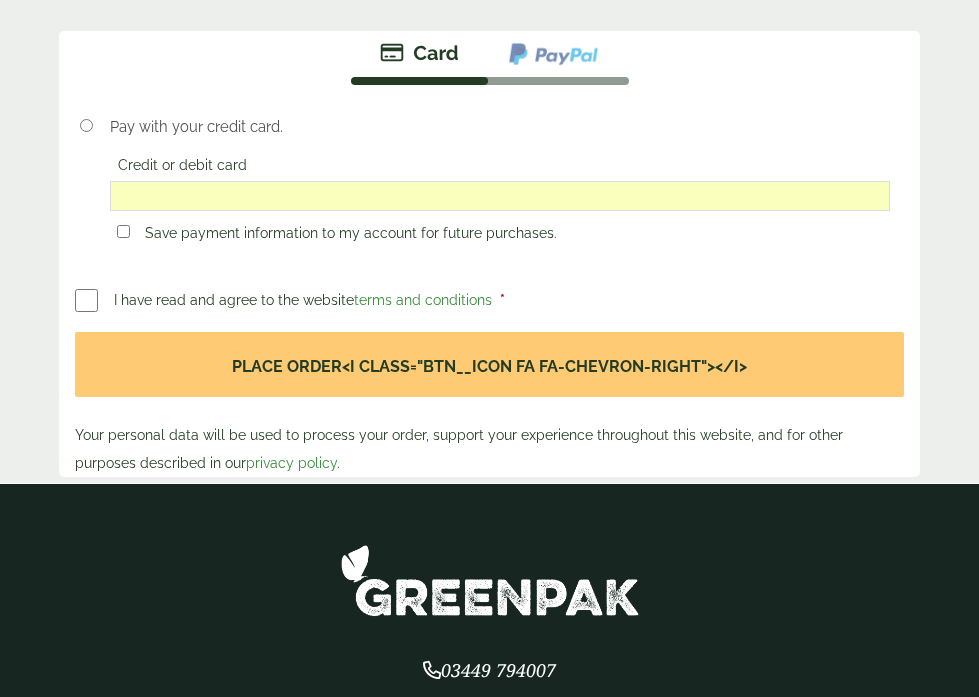 scroll, scrollTop: 2253, scrollLeft: 0, axis: vertical 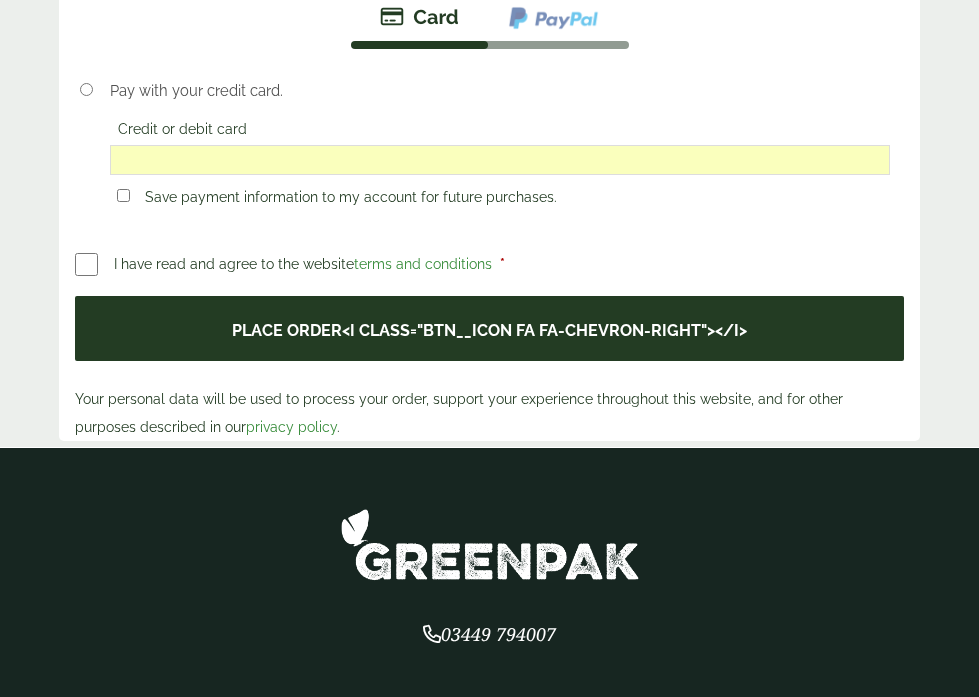 click on "Place order<i class="btn__icon fa fa-chevron-right"></i>" at bounding box center [490, 328] 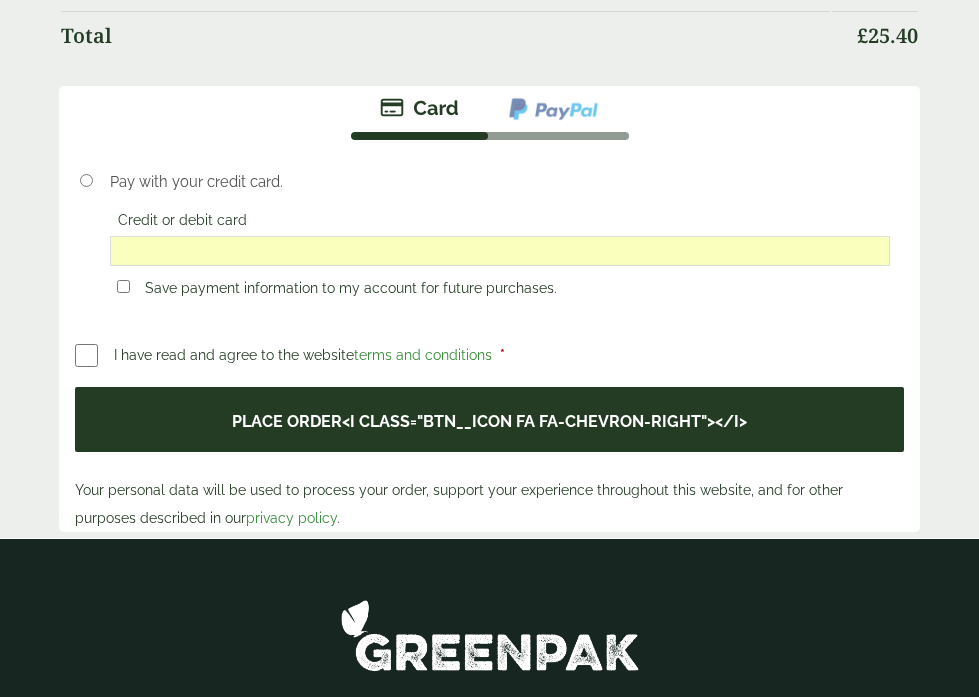 scroll, scrollTop: 0, scrollLeft: 0, axis: both 